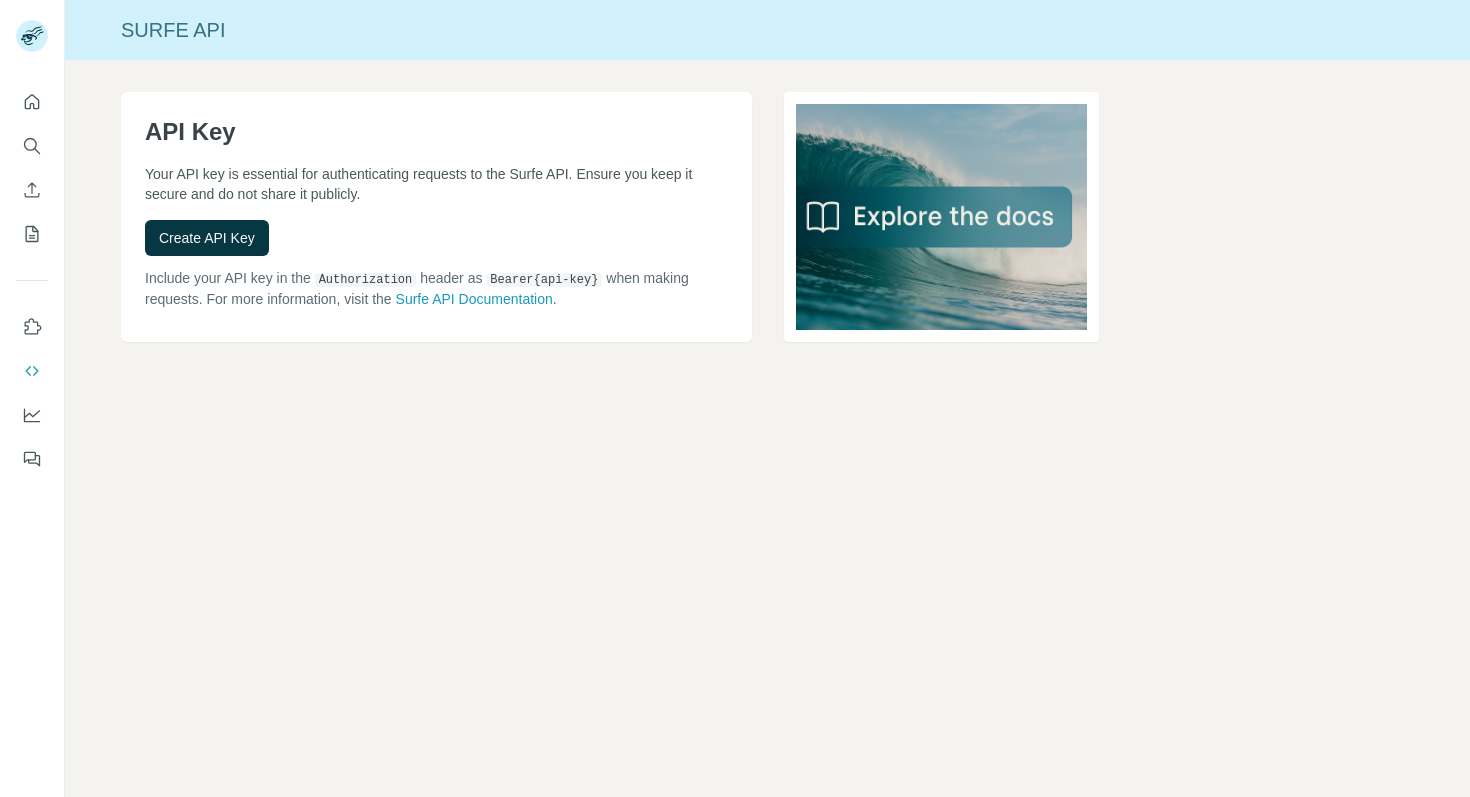 scroll, scrollTop: 0, scrollLeft: 0, axis: both 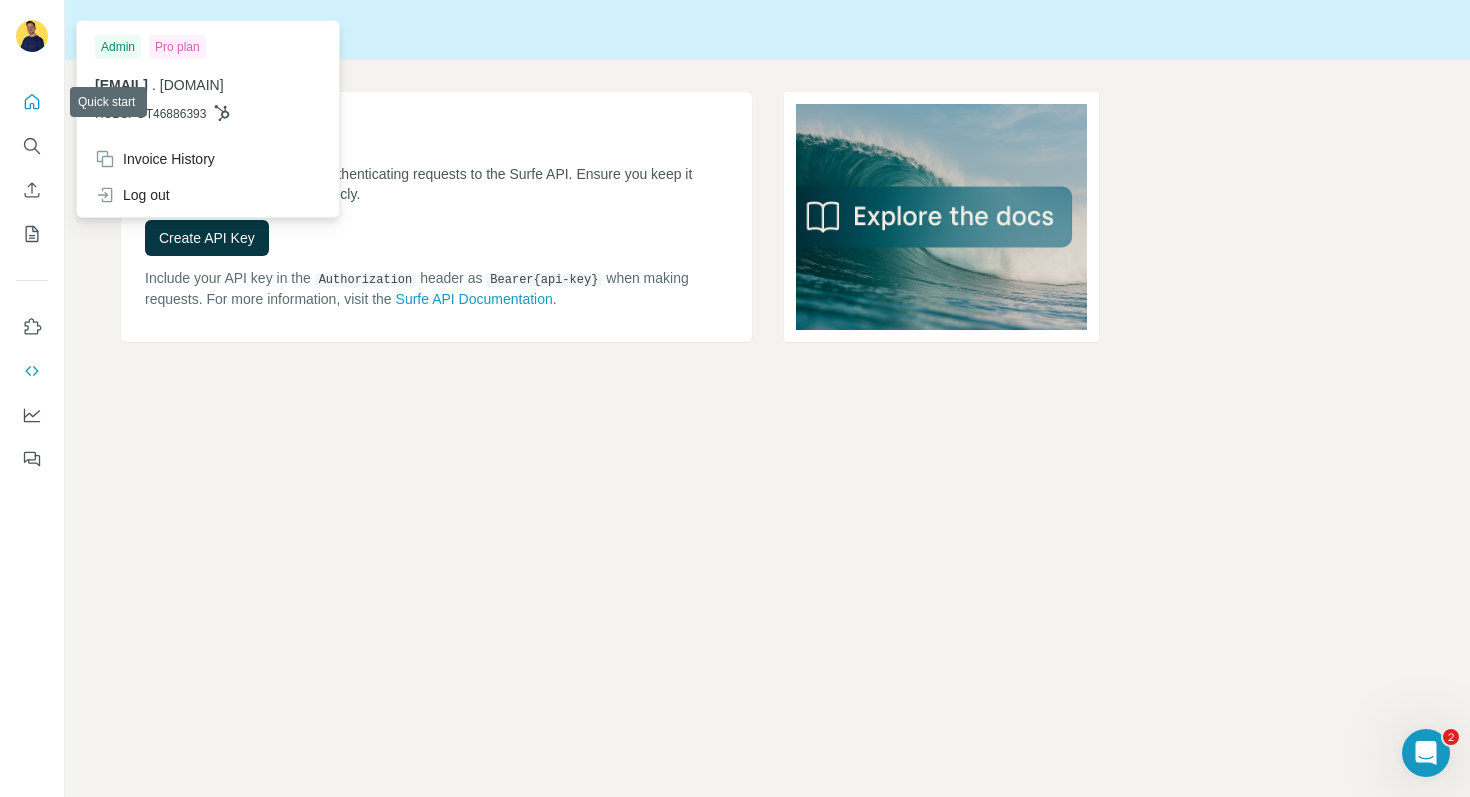 click at bounding box center (32, 102) 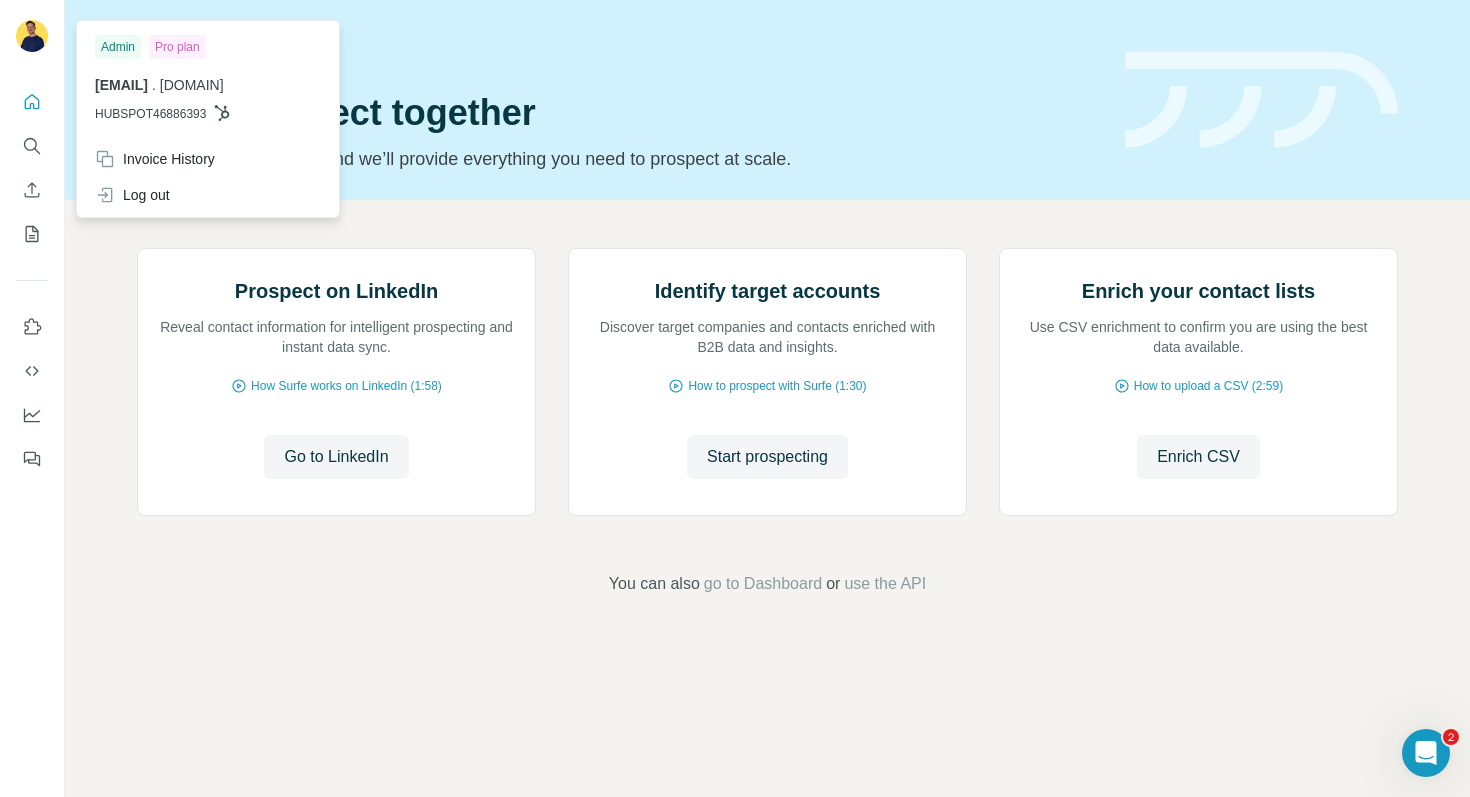 click at bounding box center (32, 36) 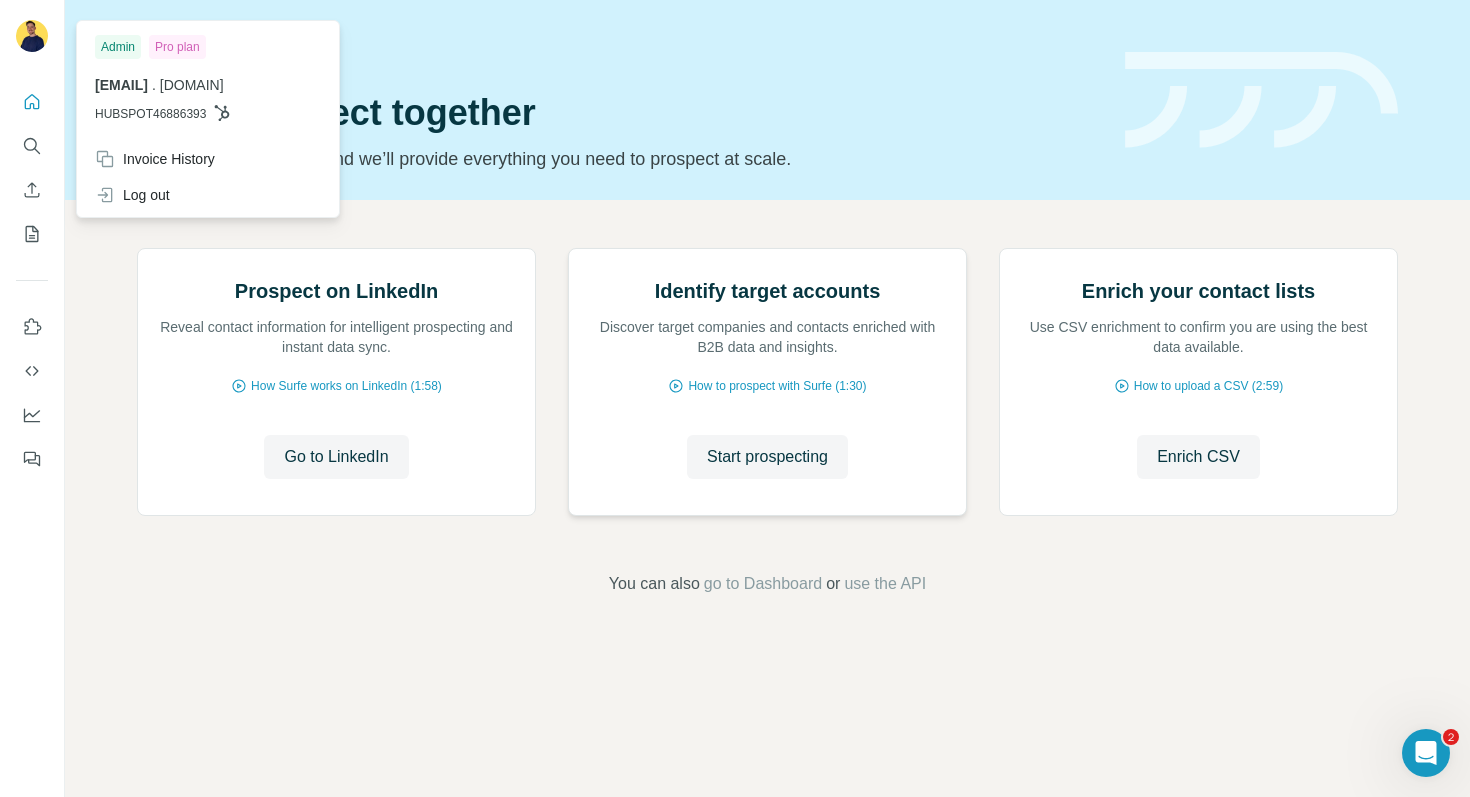 scroll, scrollTop: 67, scrollLeft: 0, axis: vertical 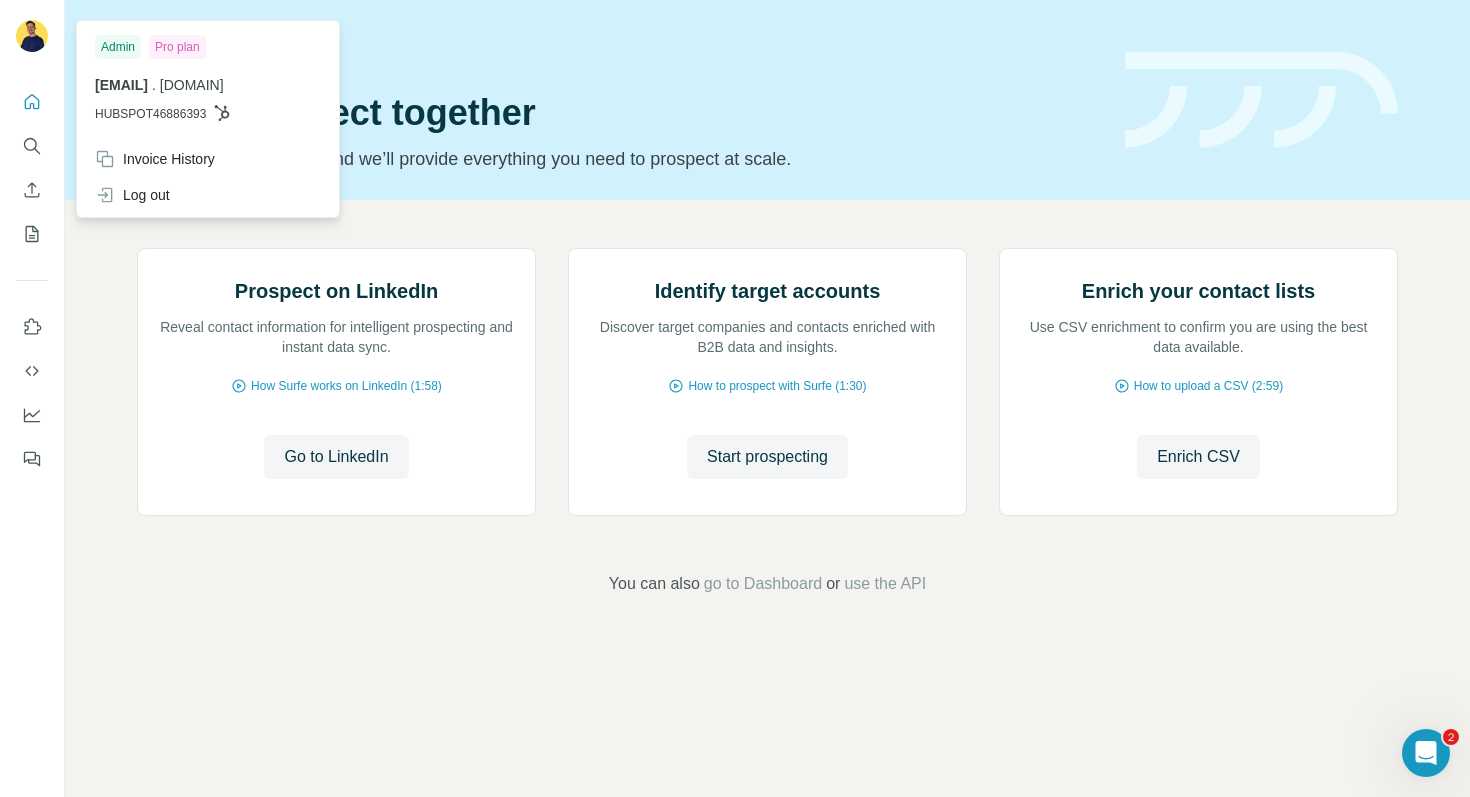 click on "Prospect on LinkedIn Reveal contact information for intelligent prospecting and instant data sync. How Surfe works on LinkedIn (1:58) Go to LinkedIn Go to LinkedIn Identify target accounts Discover target companies and contacts enriched with B2B data and insights. How to prospect with Surfe (1:30) Start prospecting Start prospecting Enrich your contact lists Use CSV enrichment to confirm you are using the best data available. How to upload a CSV (2:59) Enrich CSV Enrich CSV You can also go to Dashboard or use the API" at bounding box center [767, 422] 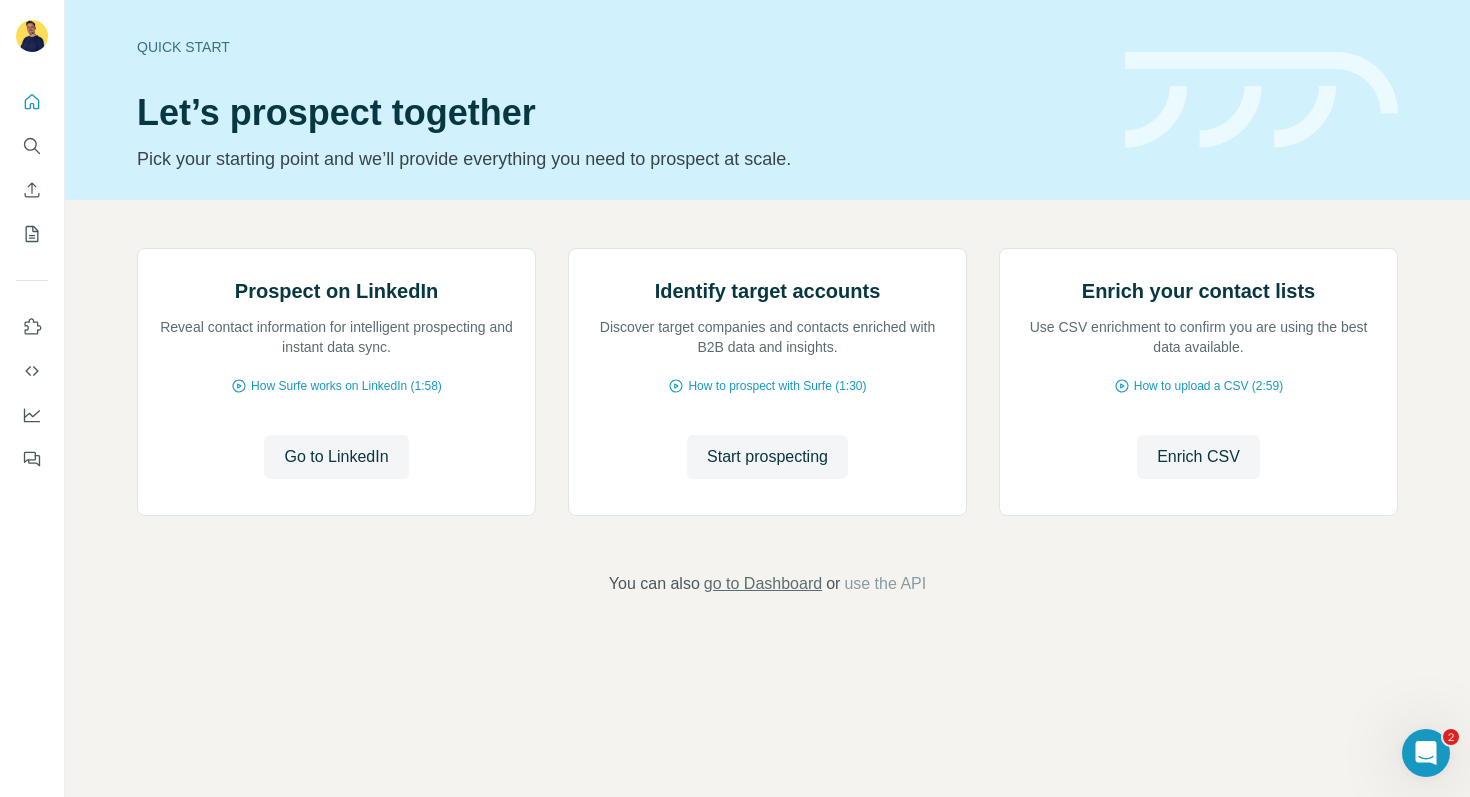 click on "go to Dashboard" at bounding box center [763, 584] 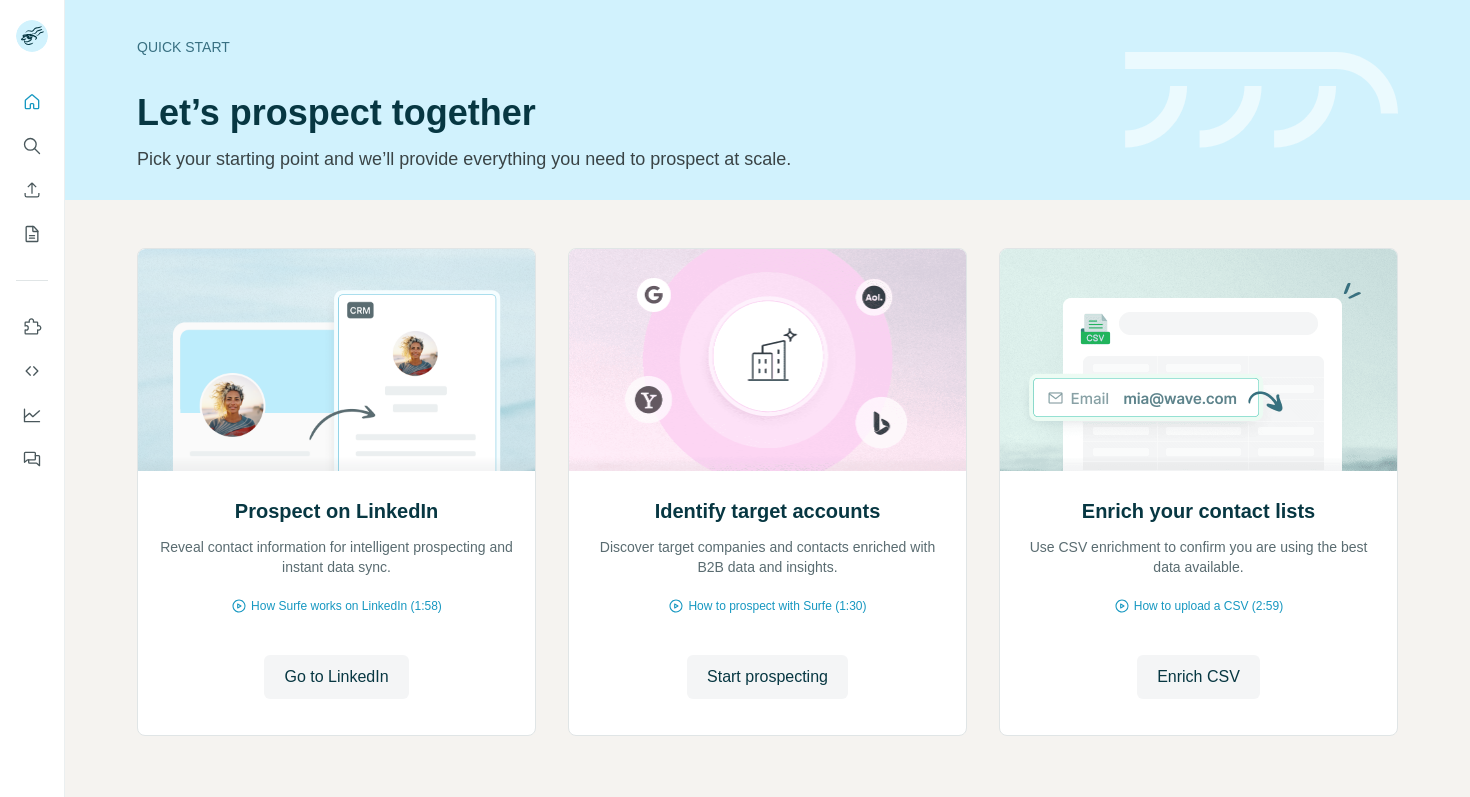 scroll, scrollTop: 0, scrollLeft: 0, axis: both 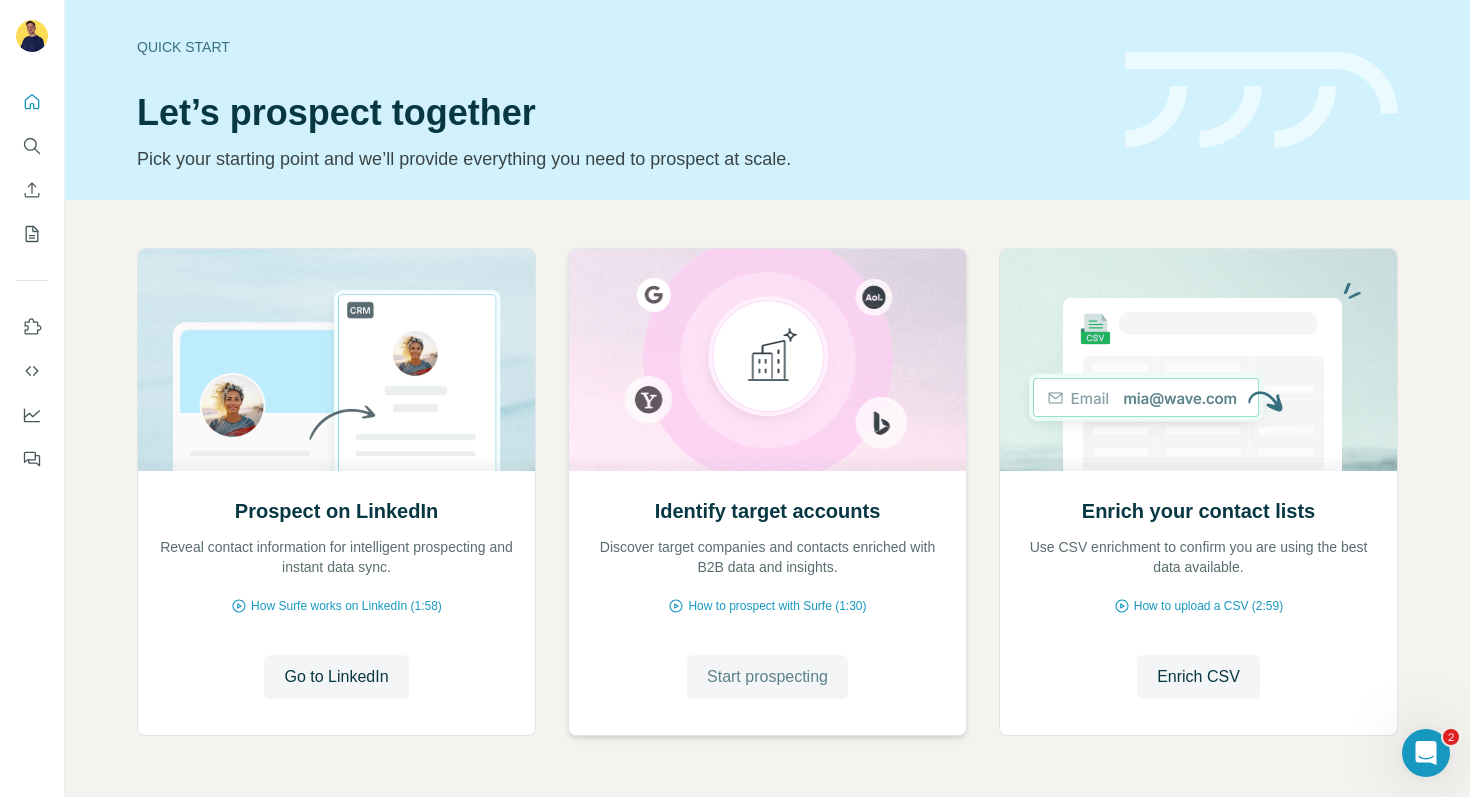 click on "Start prospecting" at bounding box center (767, 677) 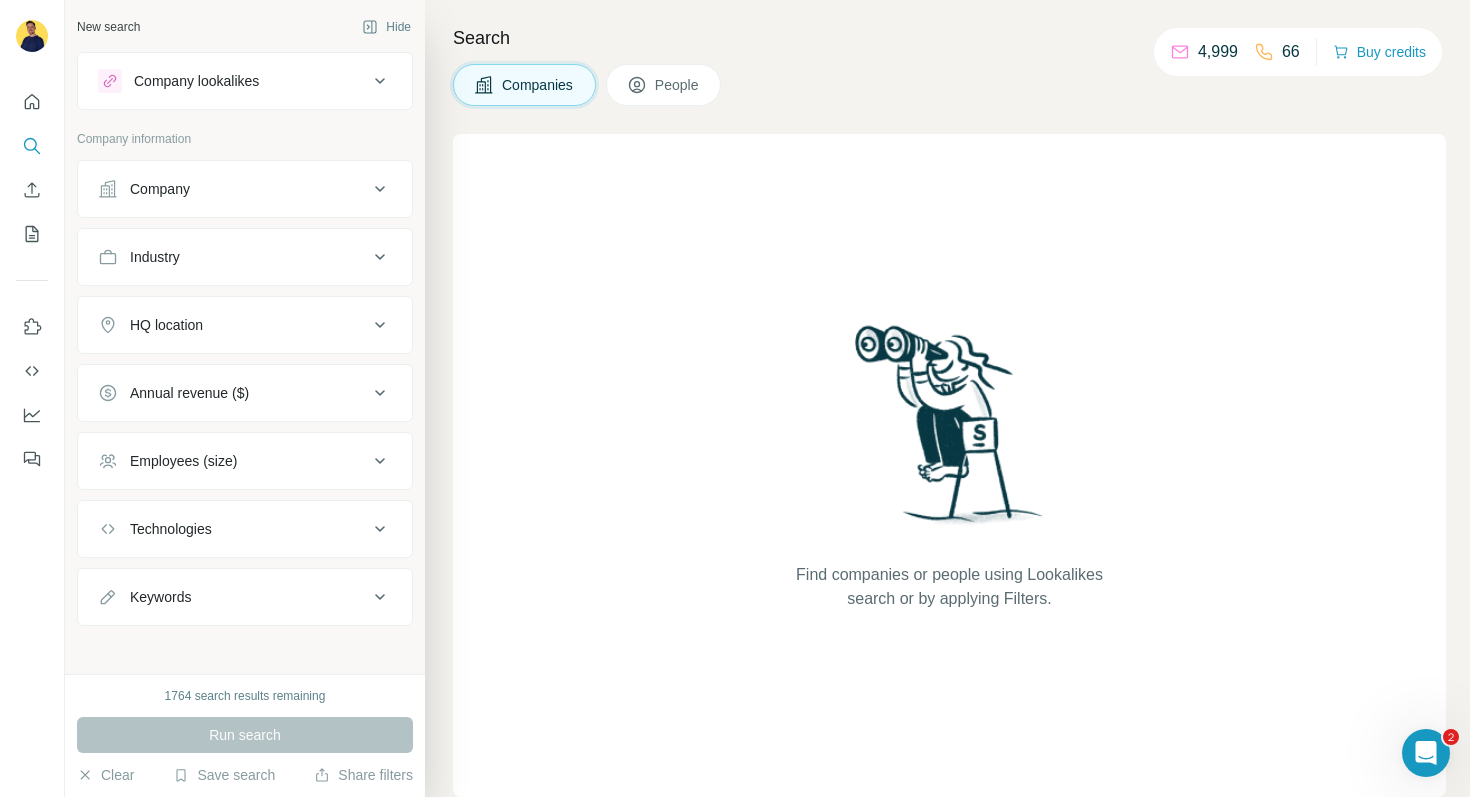 click 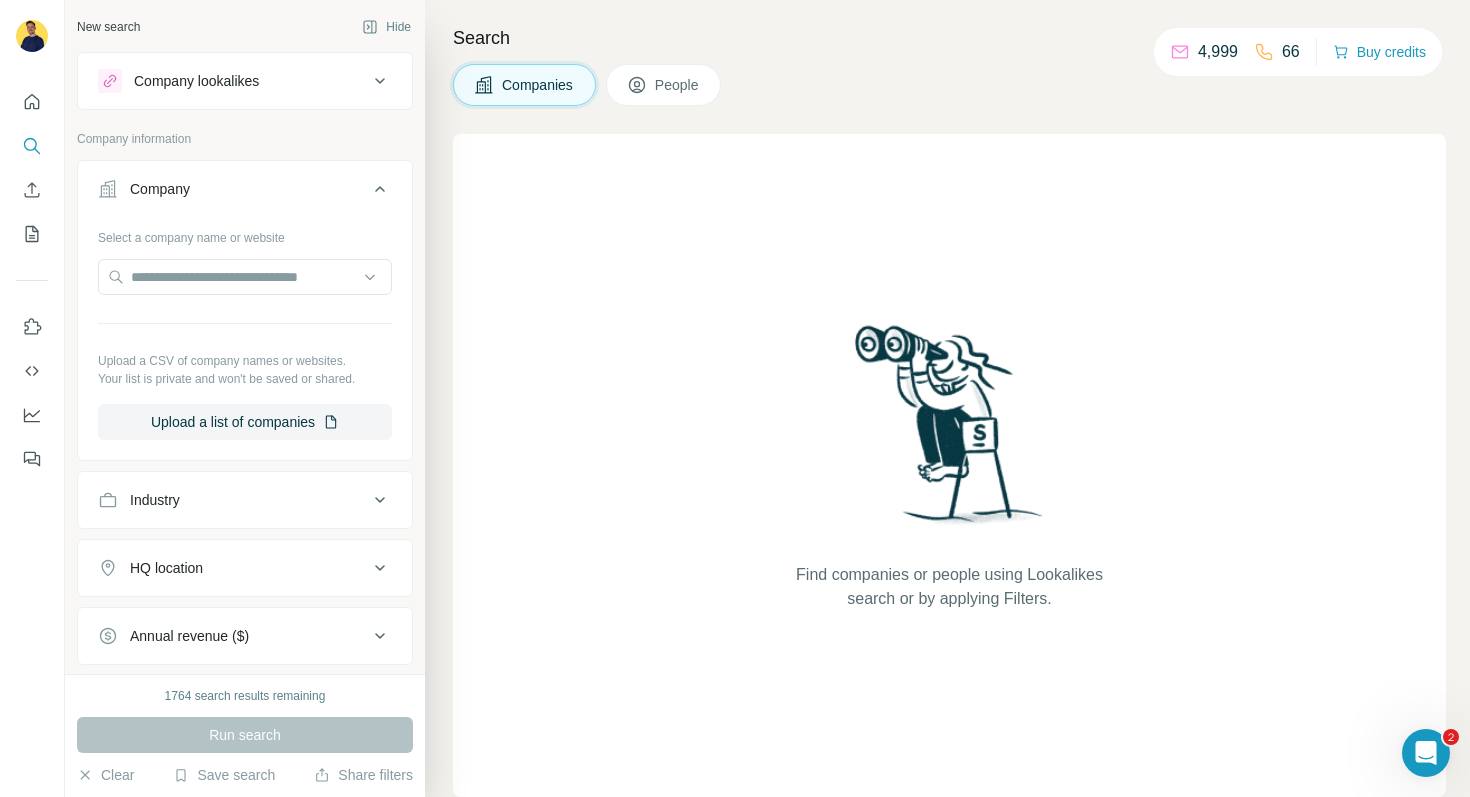 click at bounding box center [245, 279] 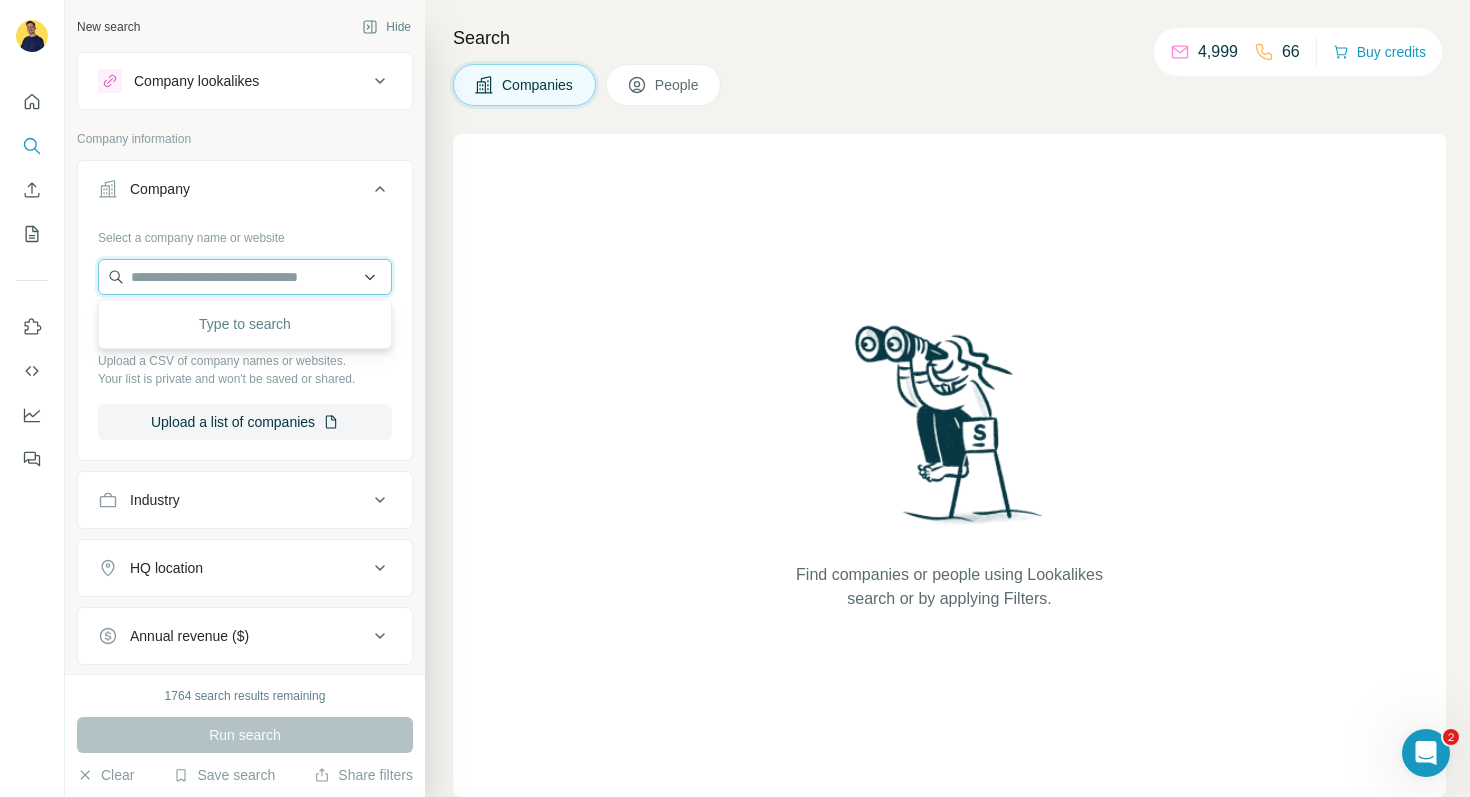 click at bounding box center [245, 277] 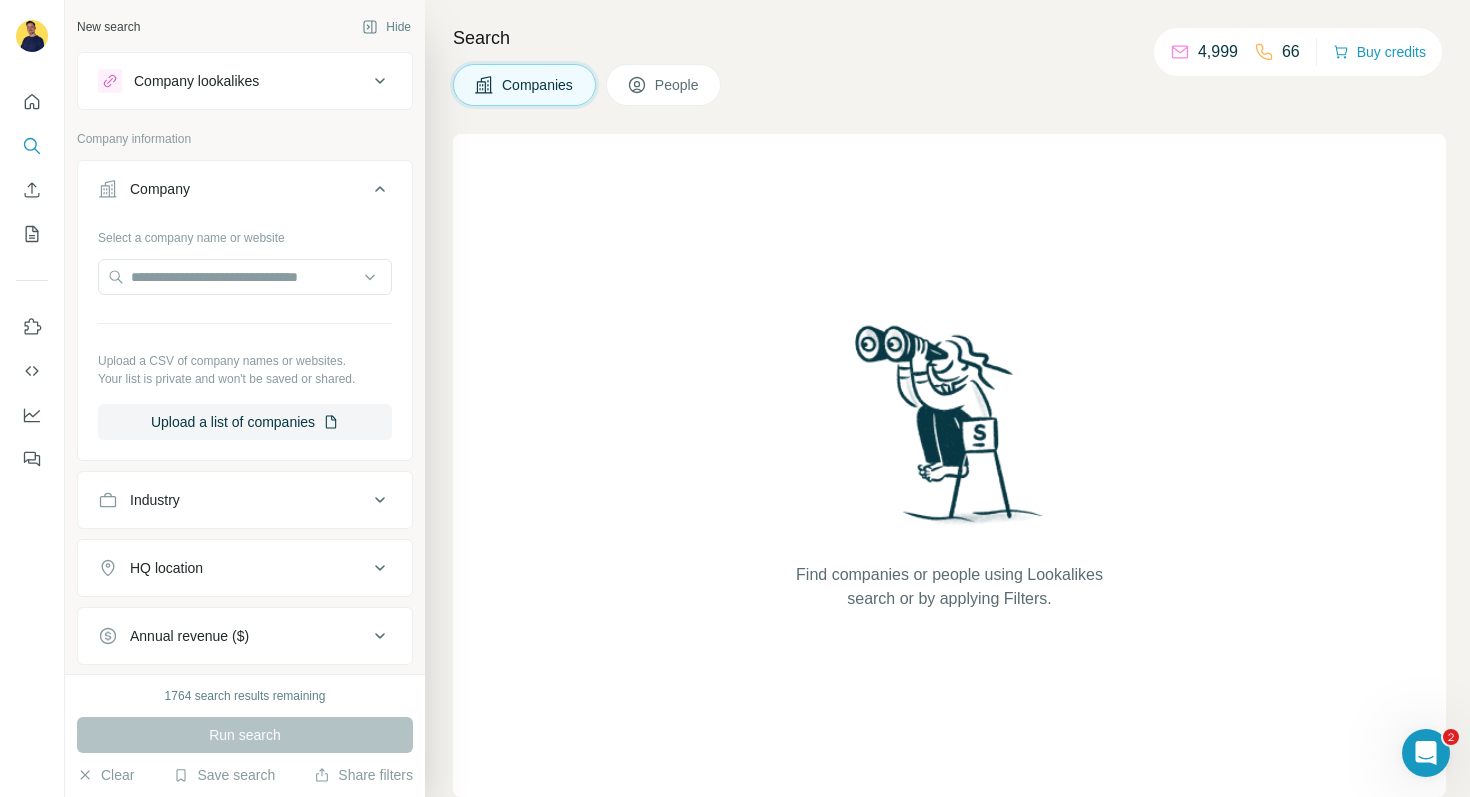 click on "Company lookalikes" at bounding box center (233, 81) 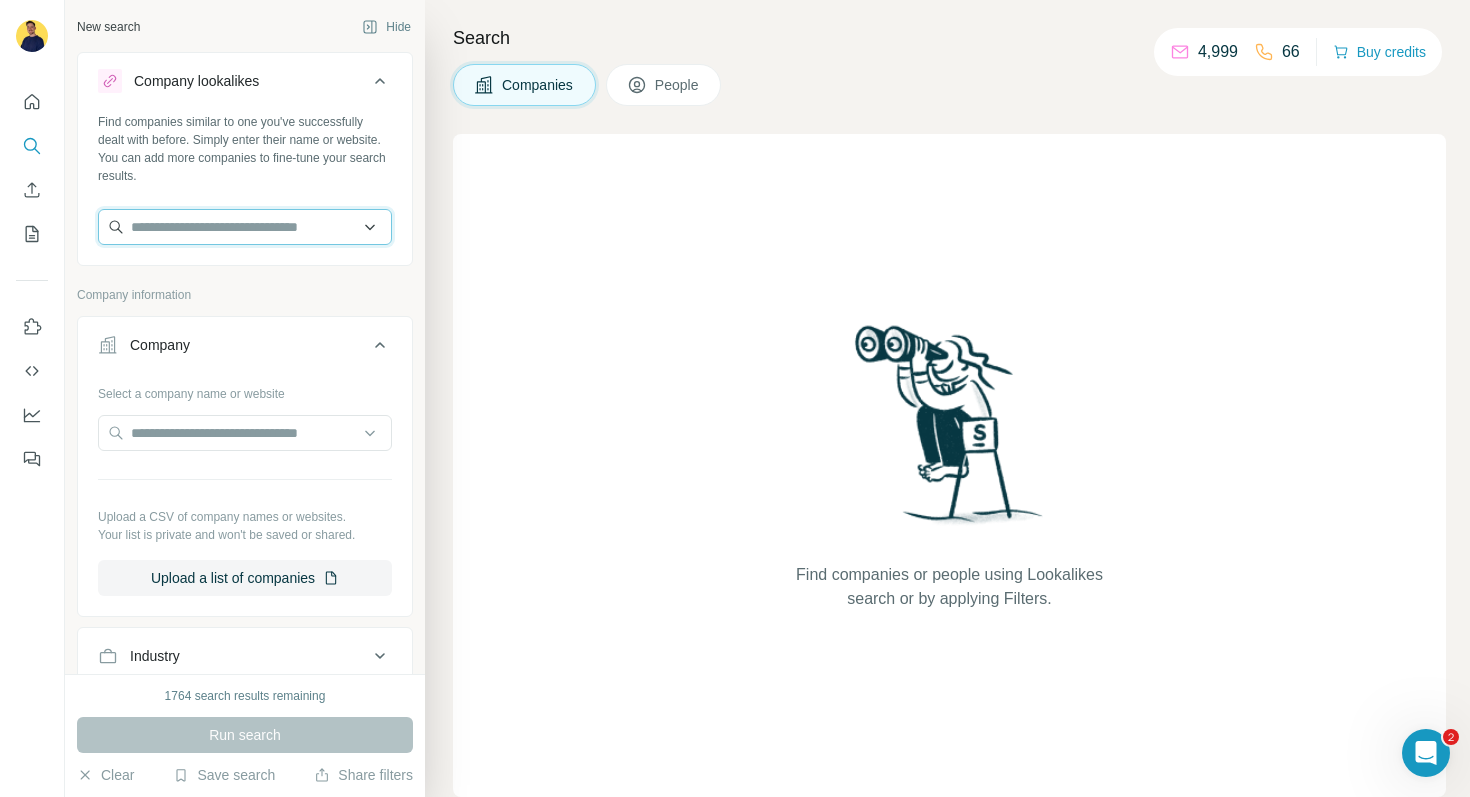 click at bounding box center [245, 227] 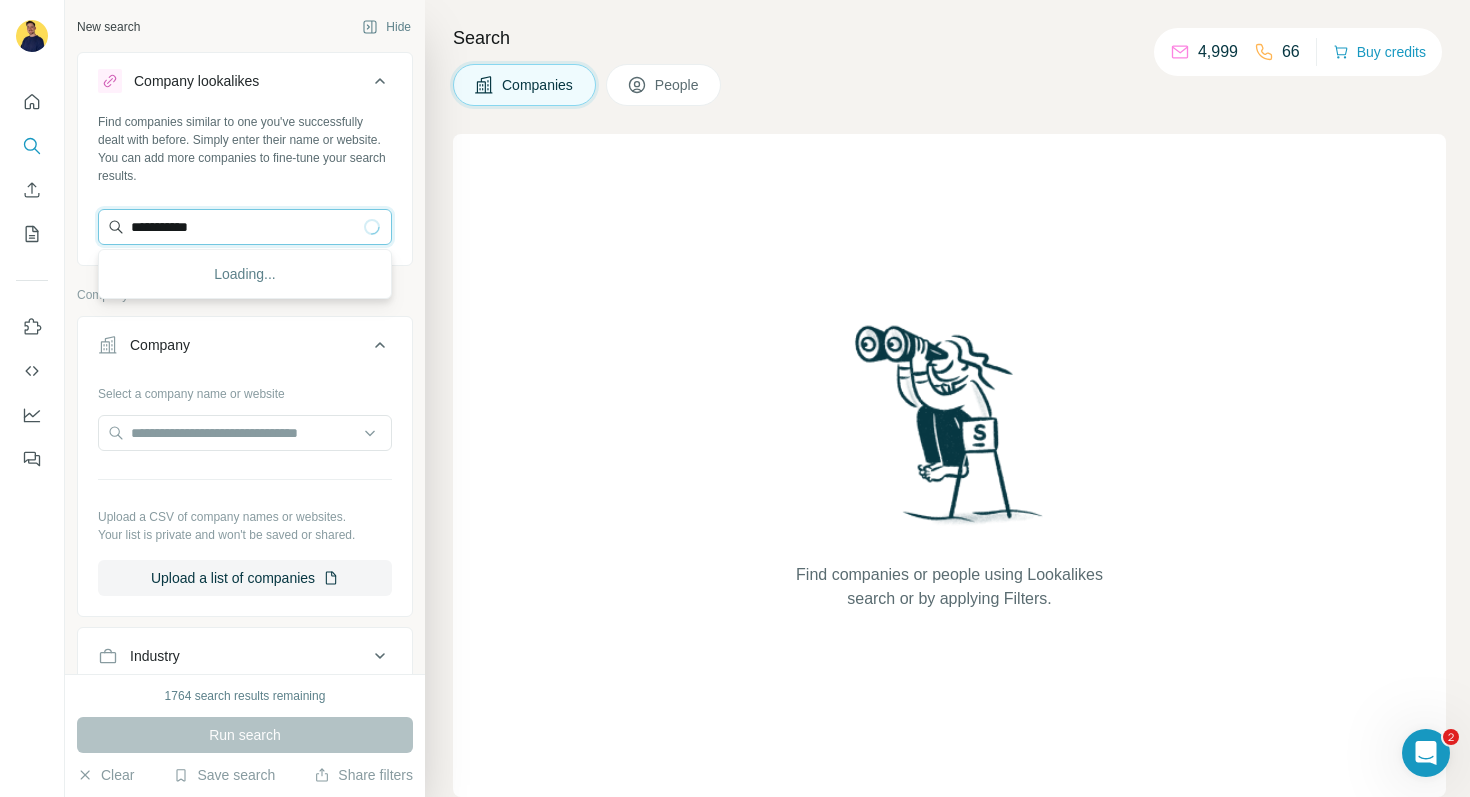 click on "**********" at bounding box center (245, 227) 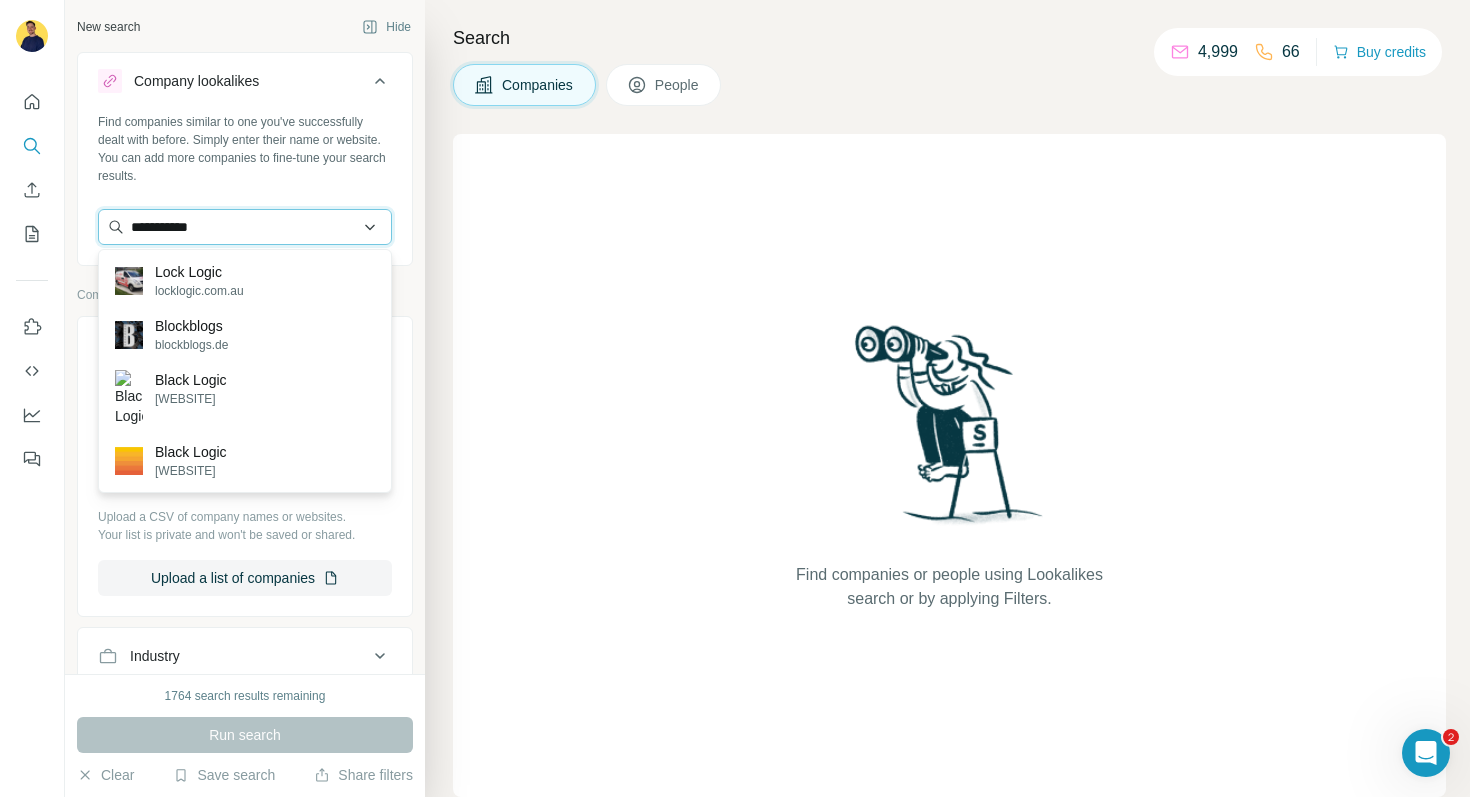 click on "**********" at bounding box center [245, 227] 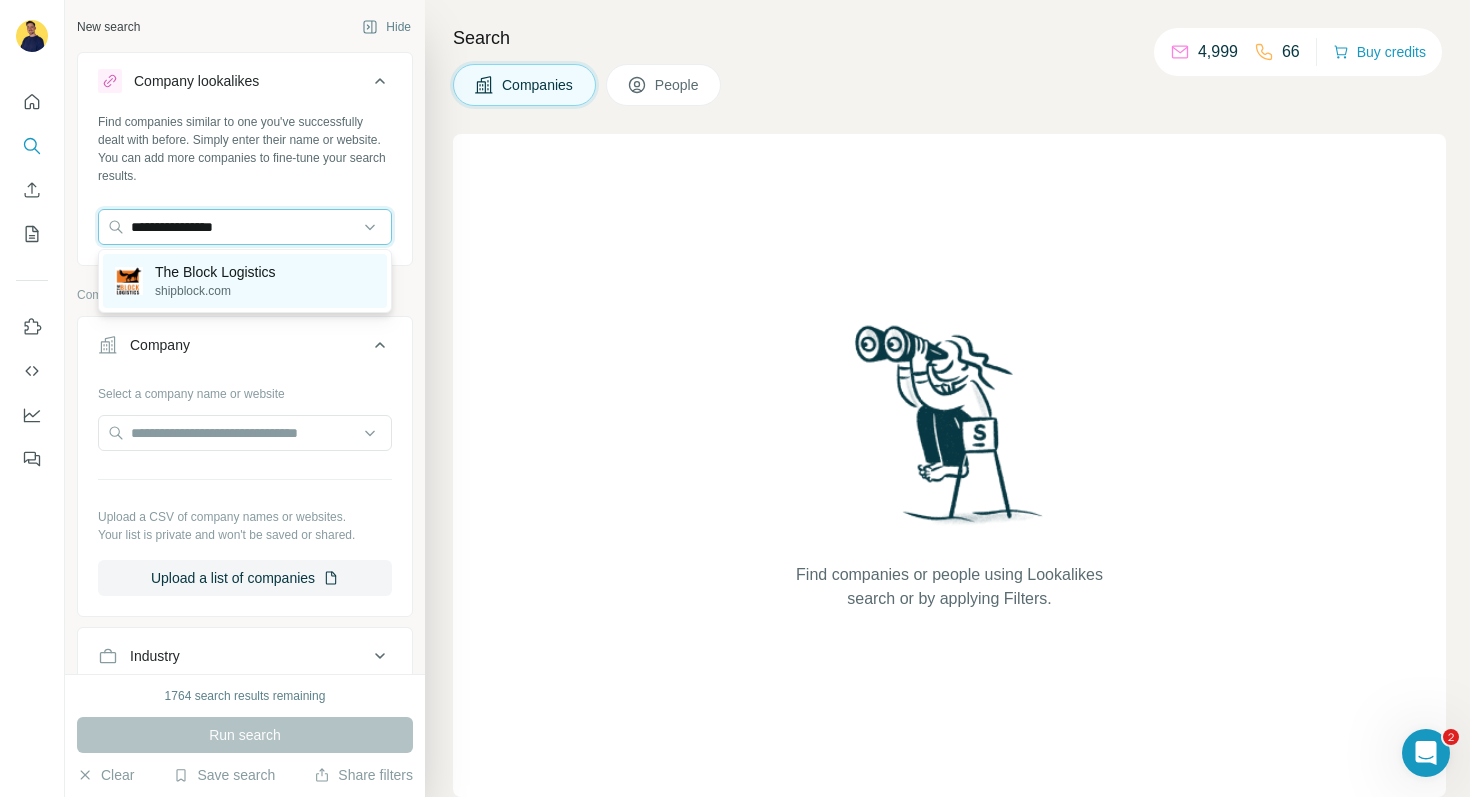 type on "**********" 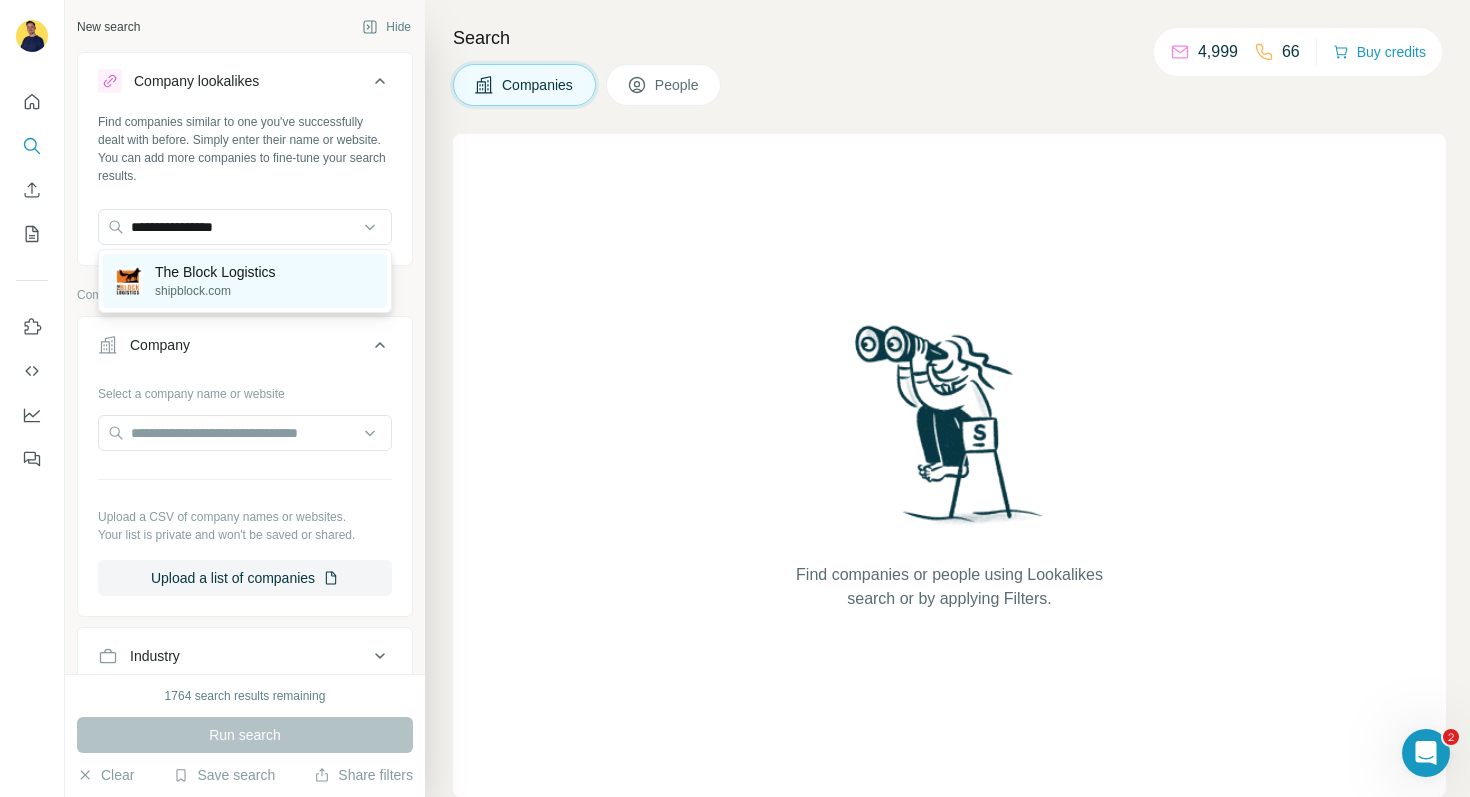 click on "shipblock.com" at bounding box center (215, 291) 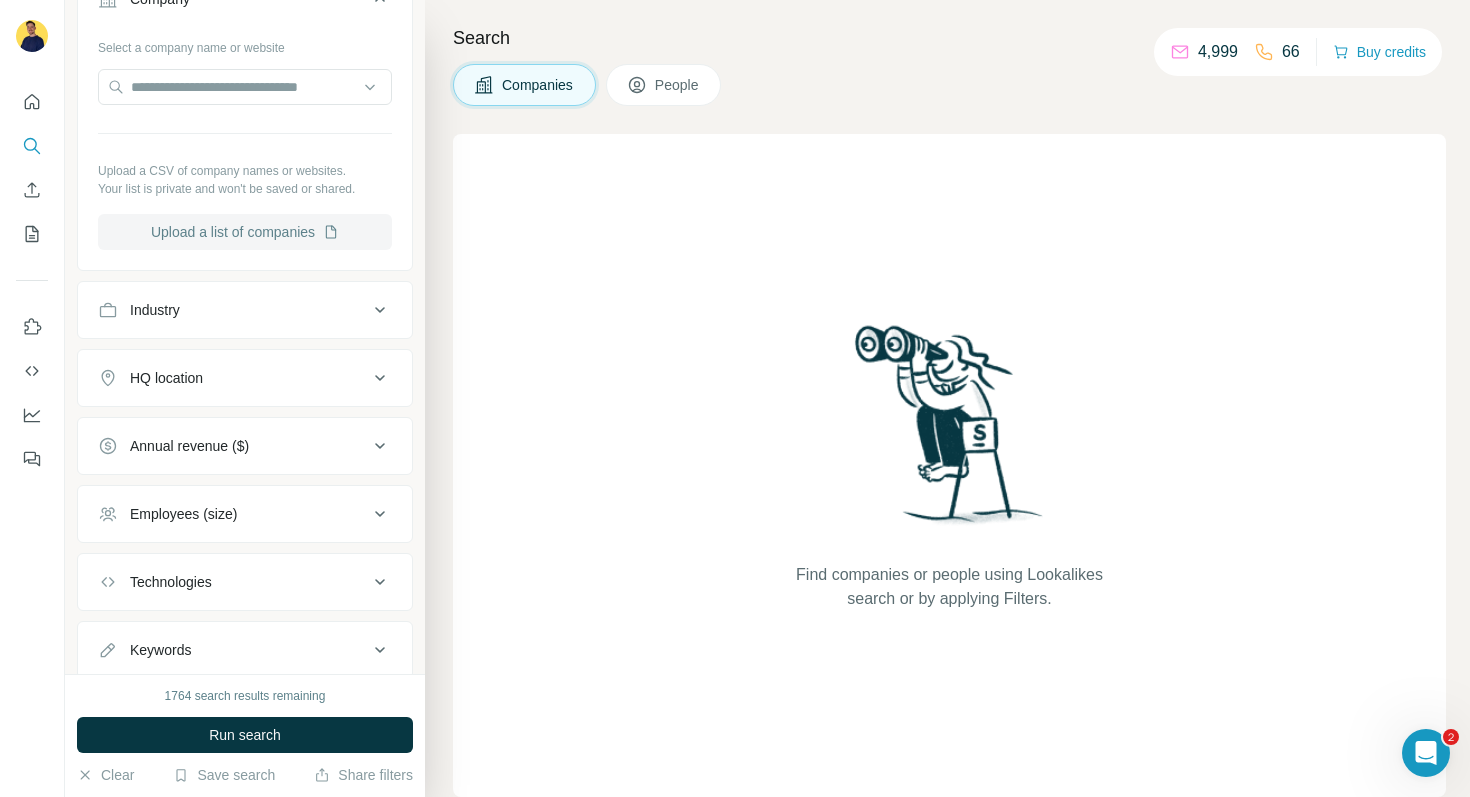 scroll, scrollTop: 423, scrollLeft: 0, axis: vertical 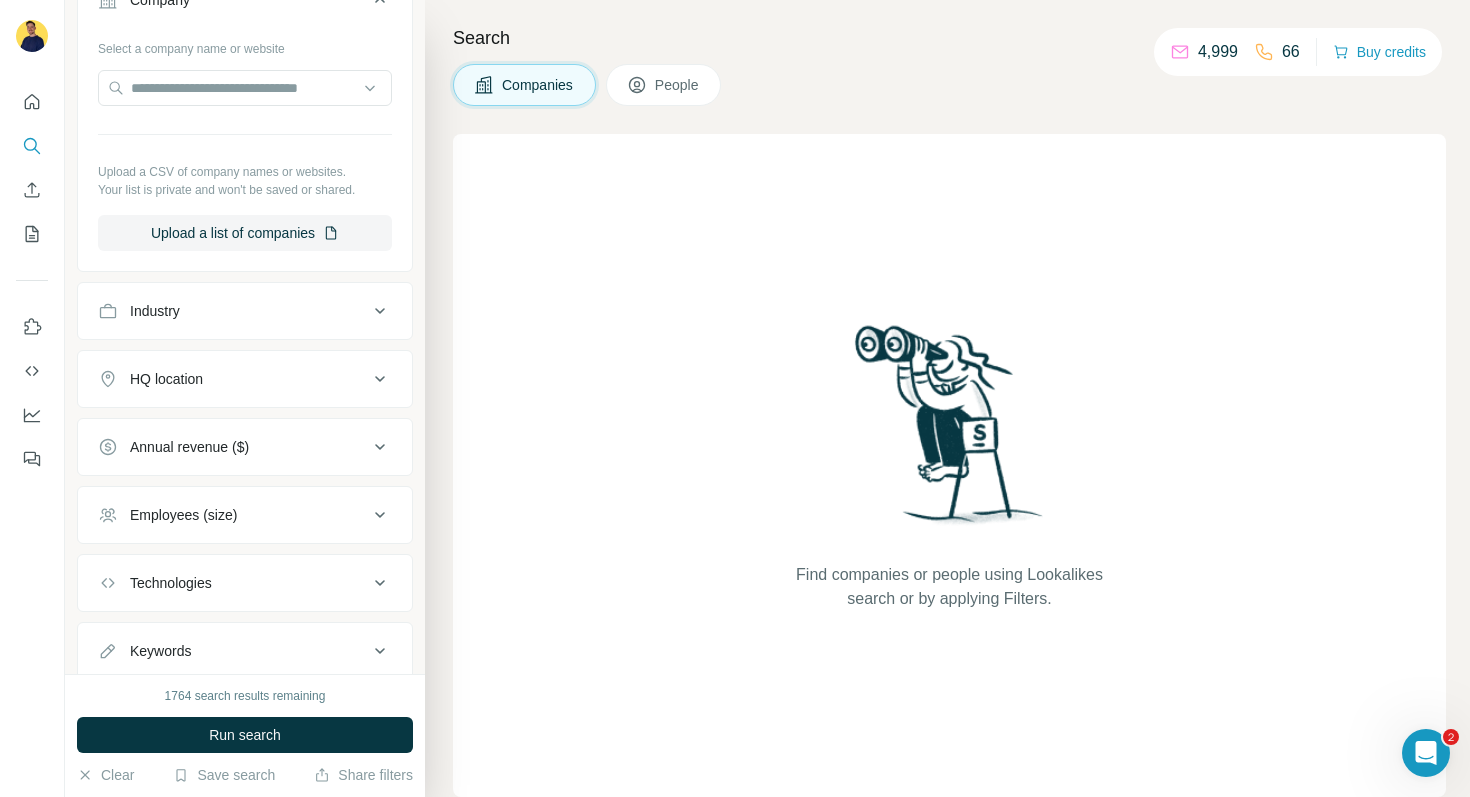click on "Industry" at bounding box center (233, 311) 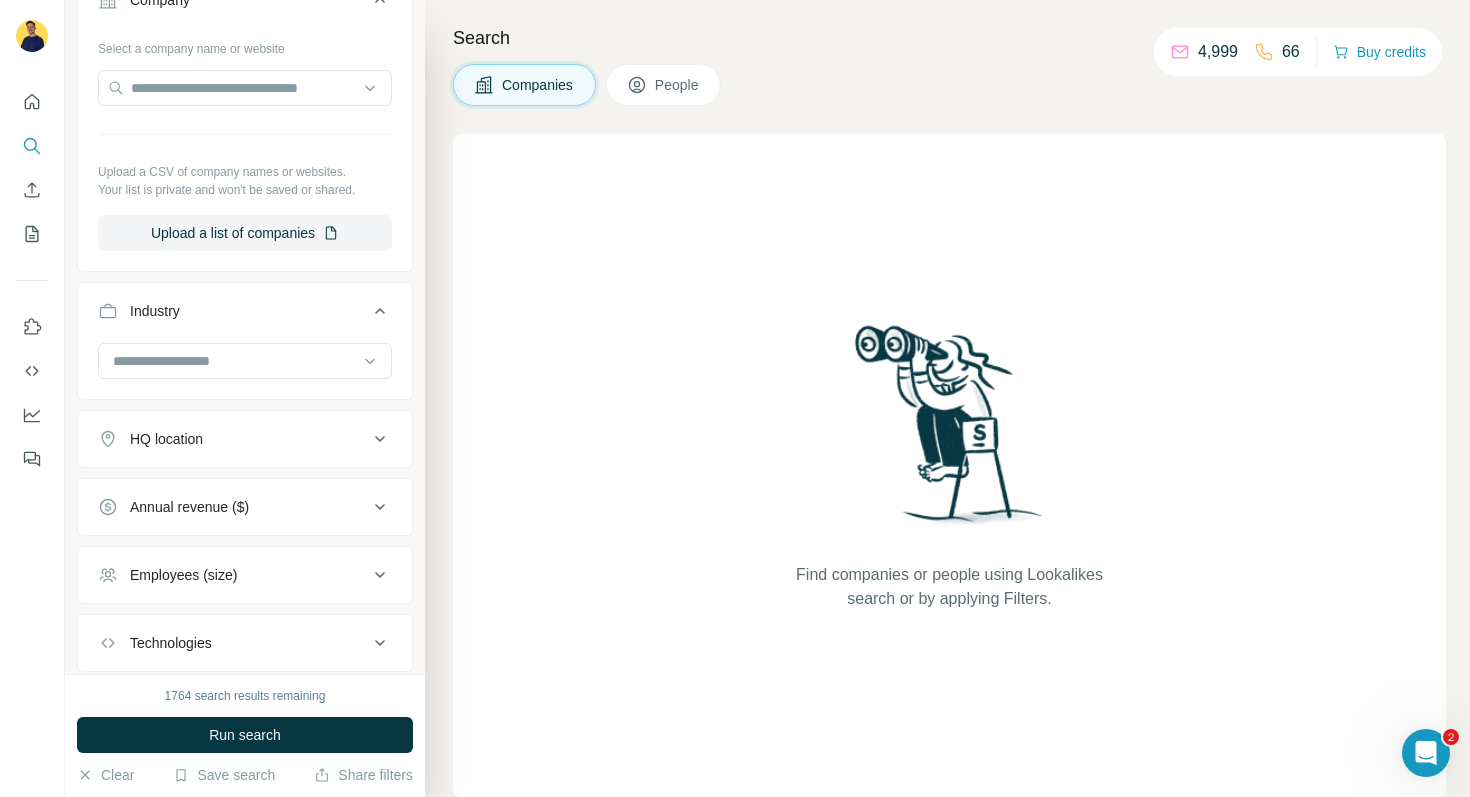 click on "Industry" at bounding box center [233, 311] 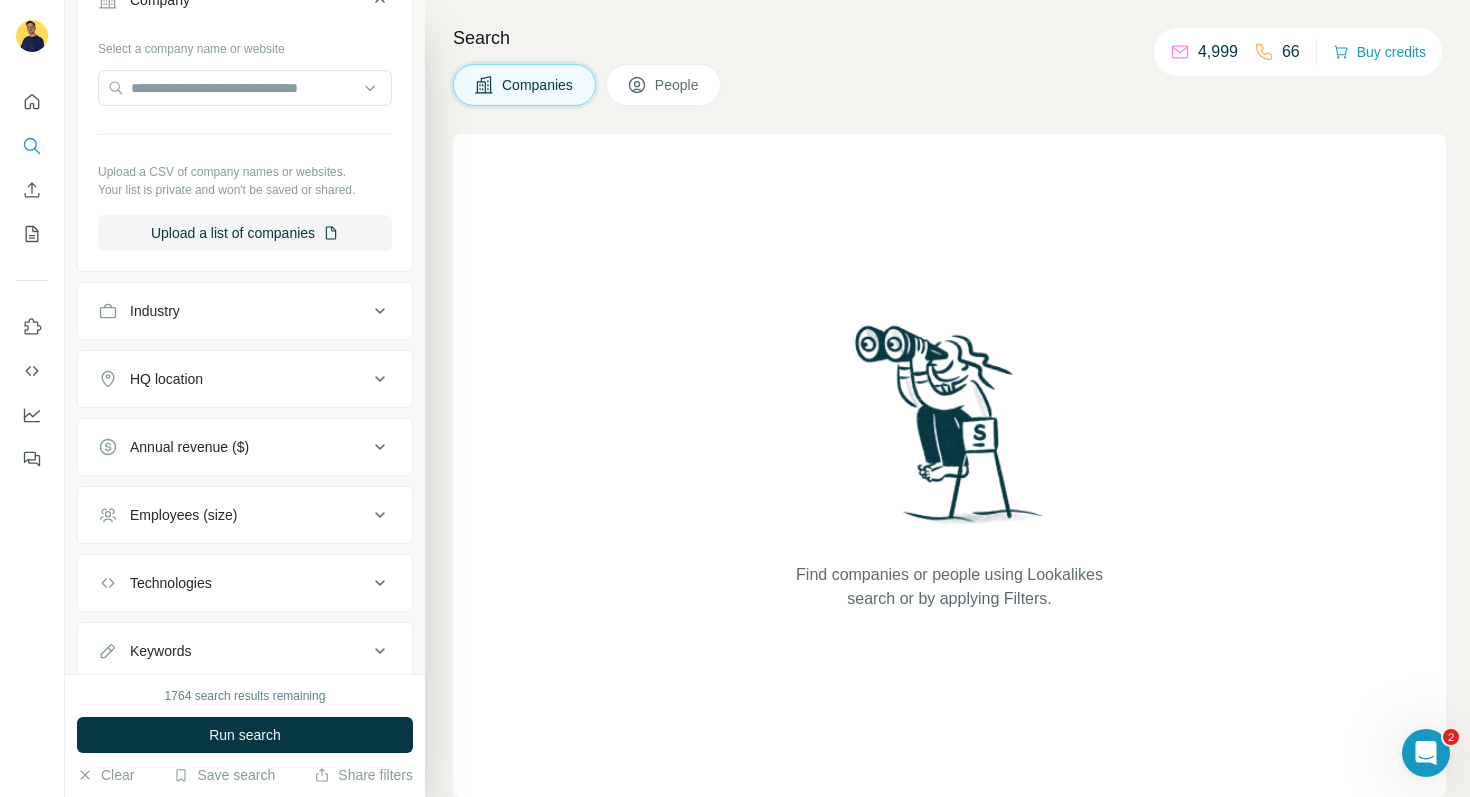 click on "HQ location" at bounding box center (245, 379) 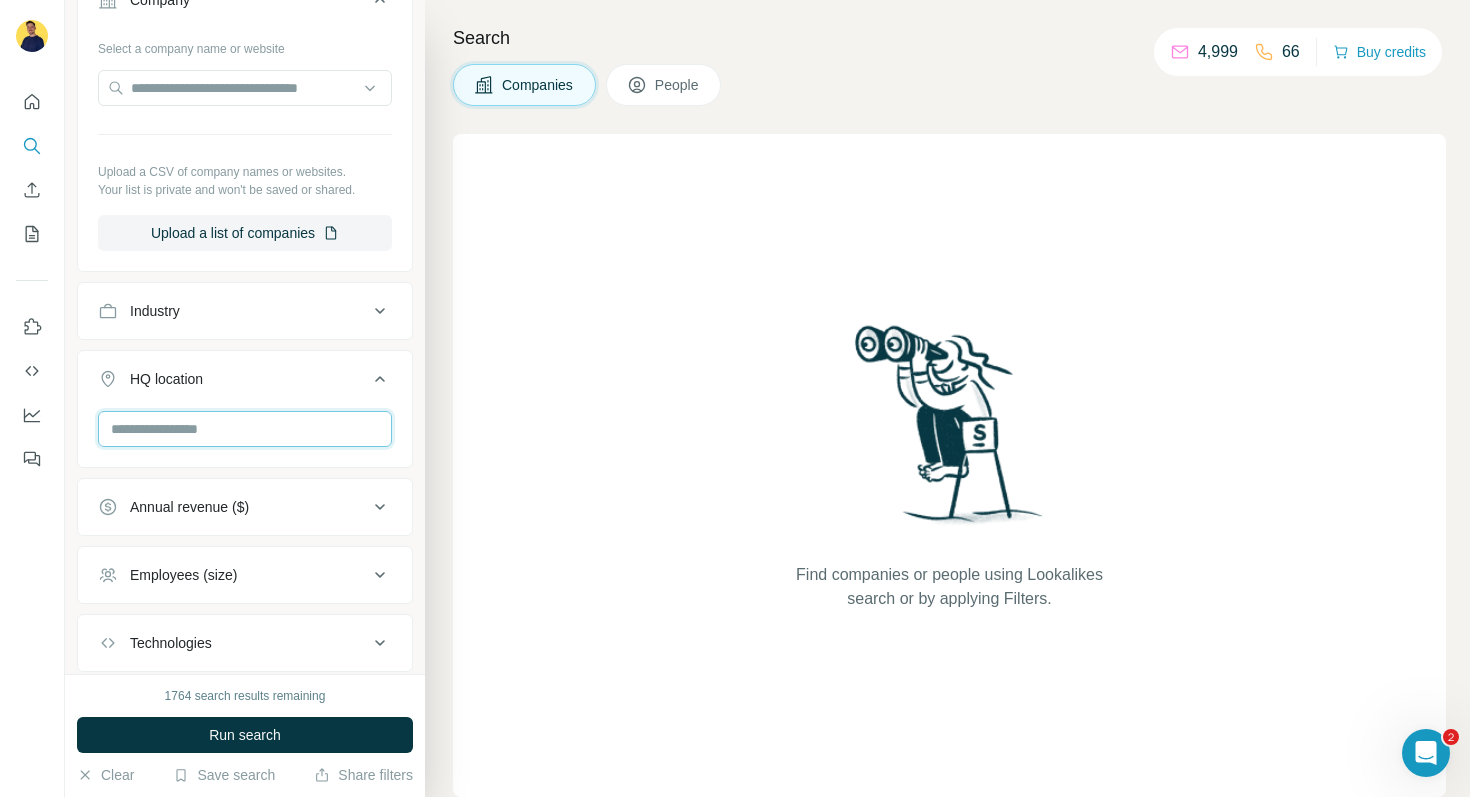 click at bounding box center (245, 429) 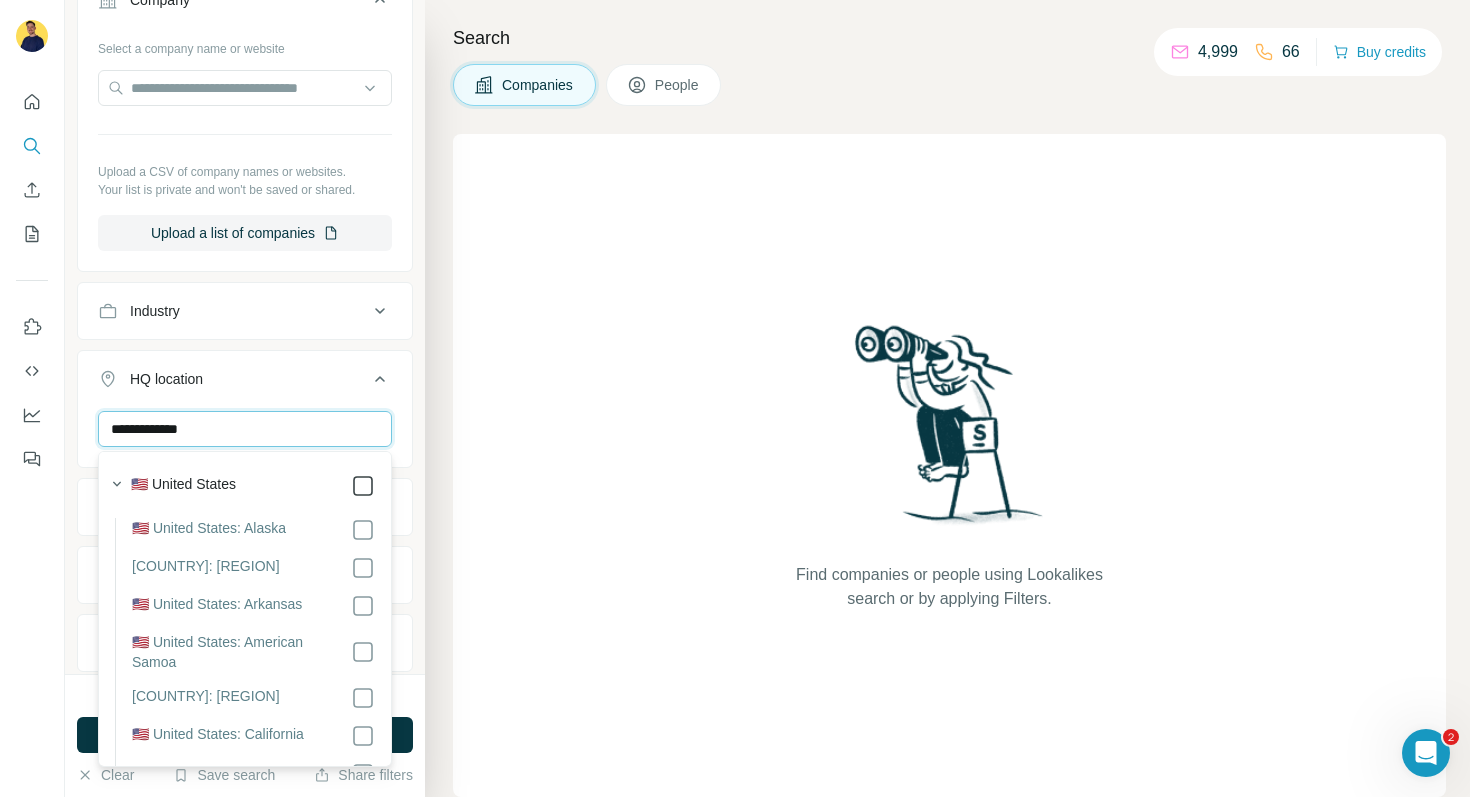 type on "**********" 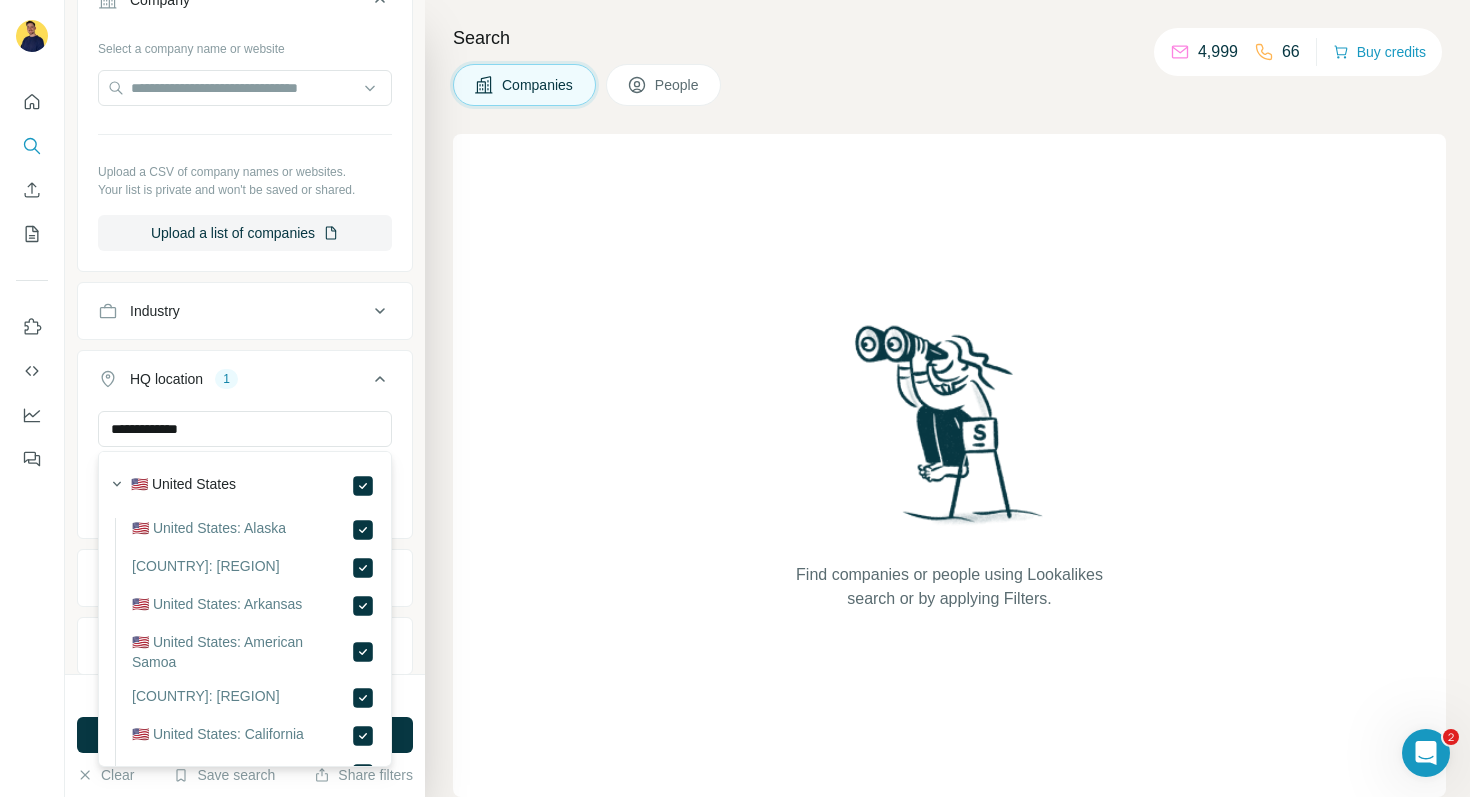click 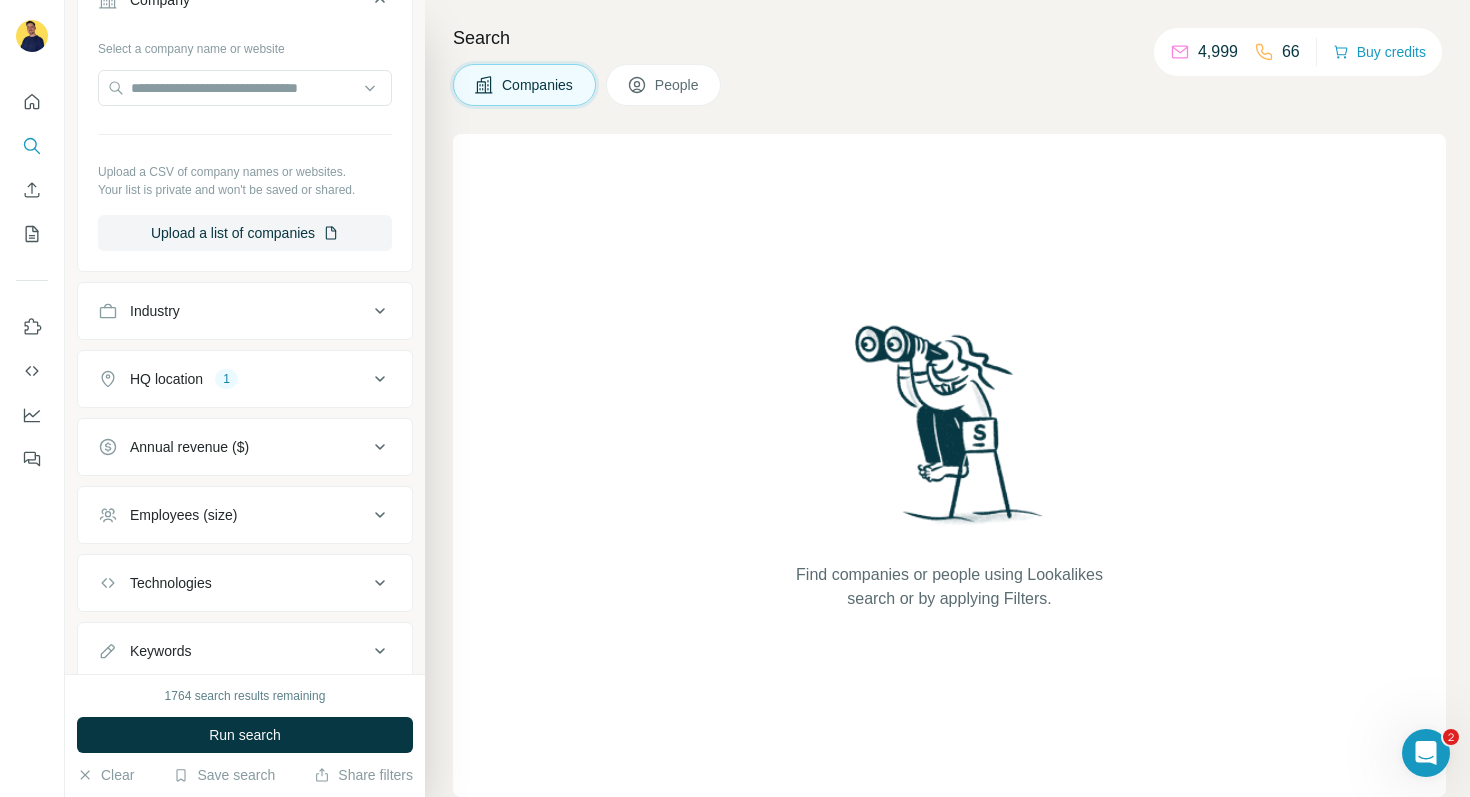 click 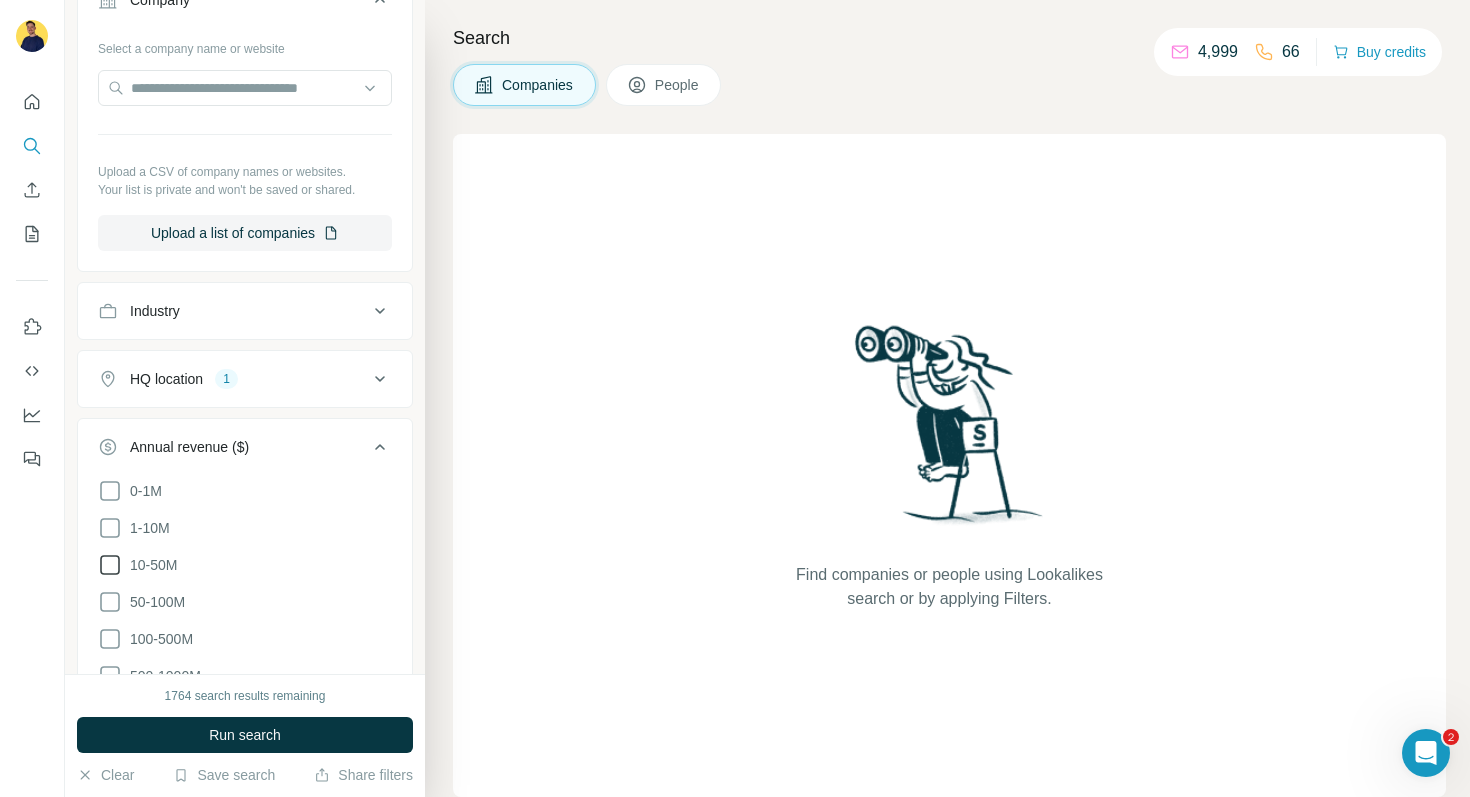 click on "10-50M" at bounding box center [149, 565] 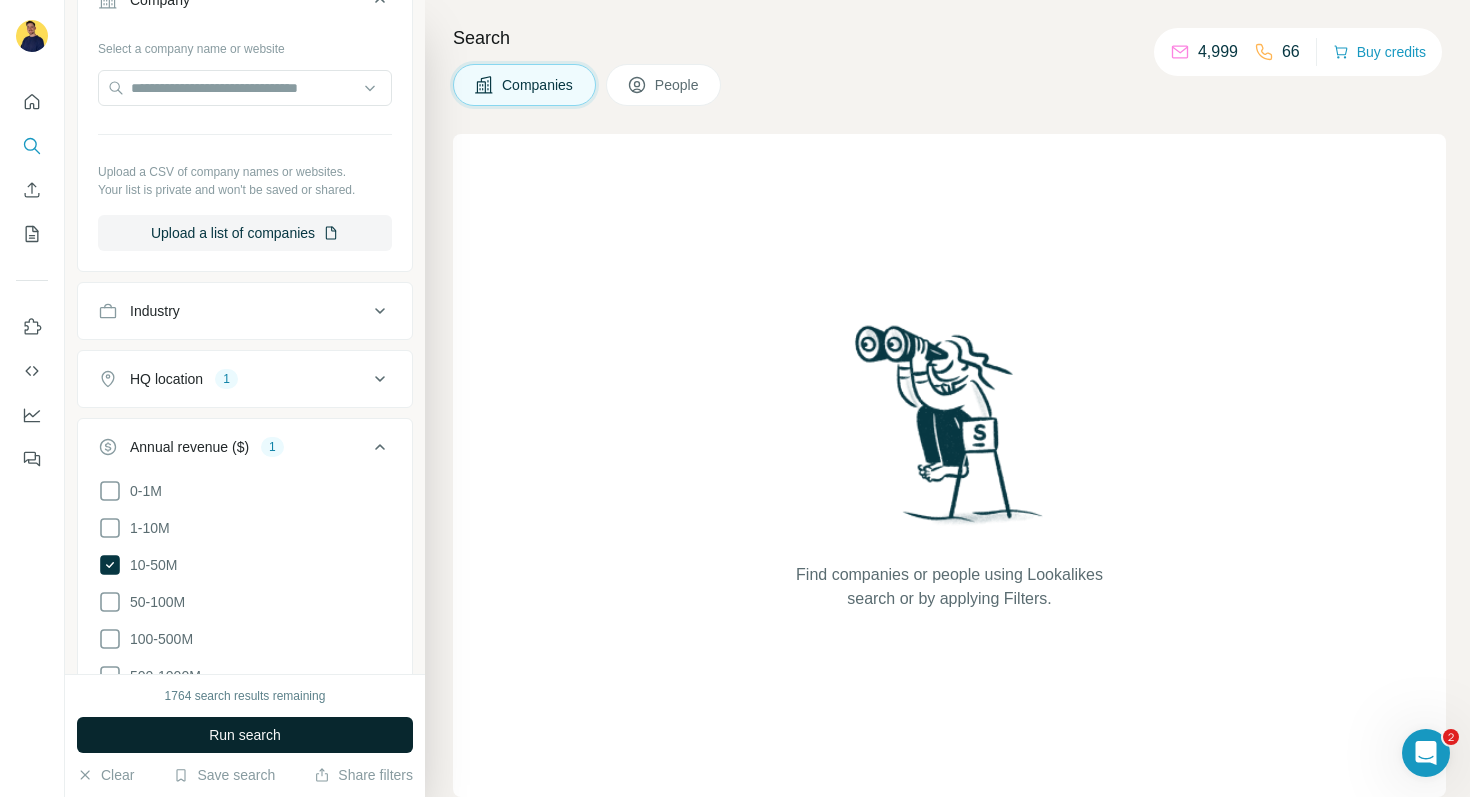 click on "Run search" at bounding box center (245, 735) 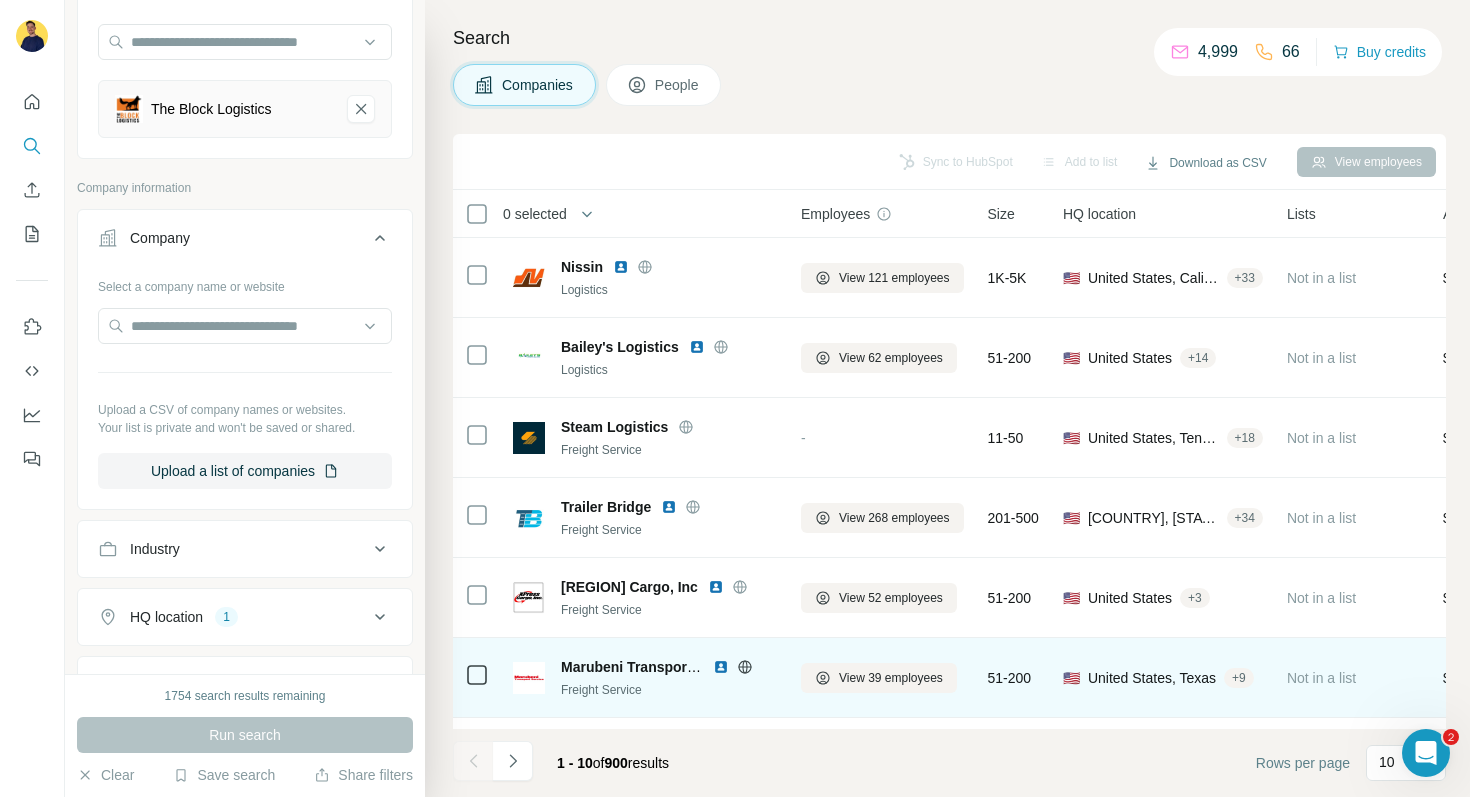 scroll, scrollTop: 160, scrollLeft: 0, axis: vertical 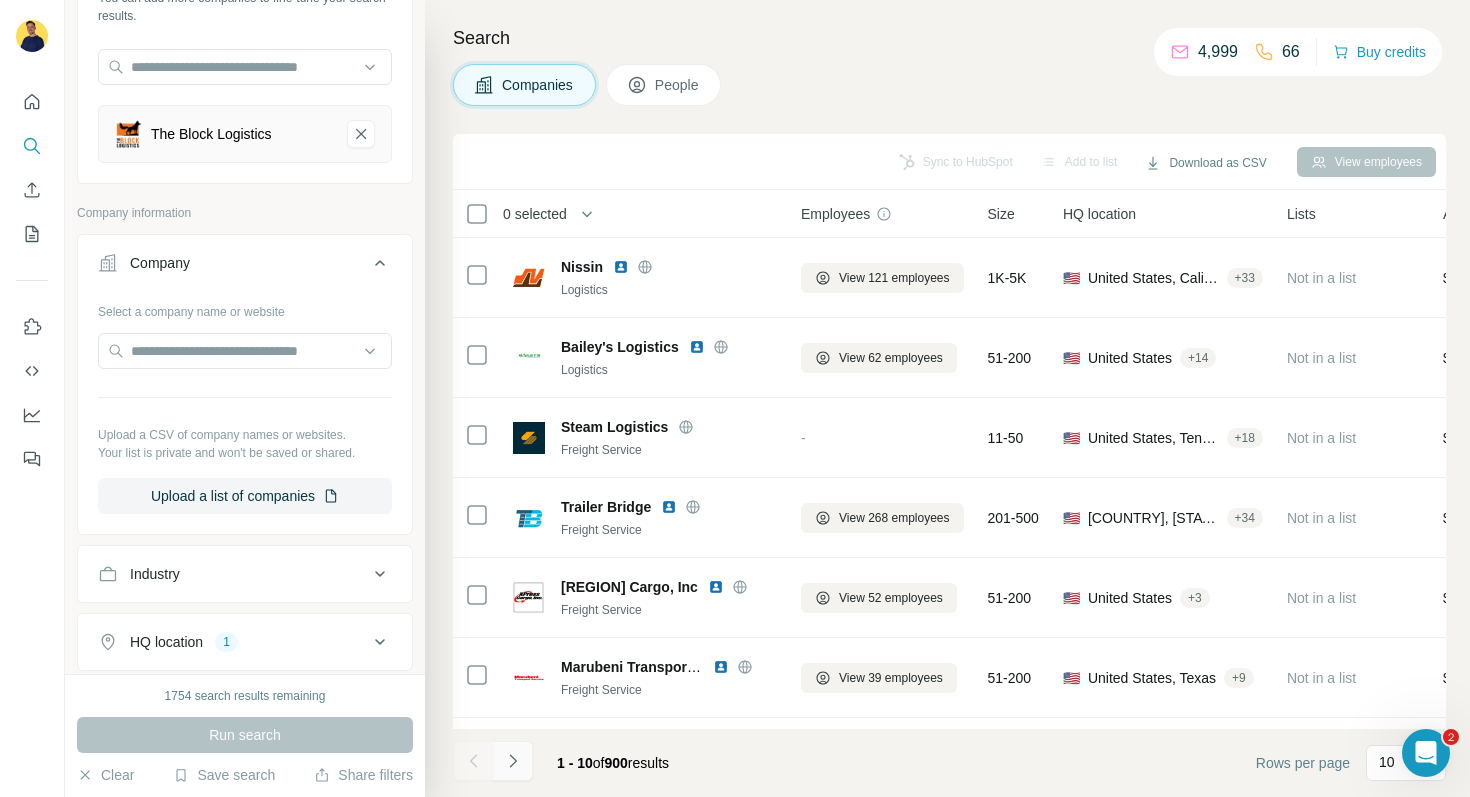 click 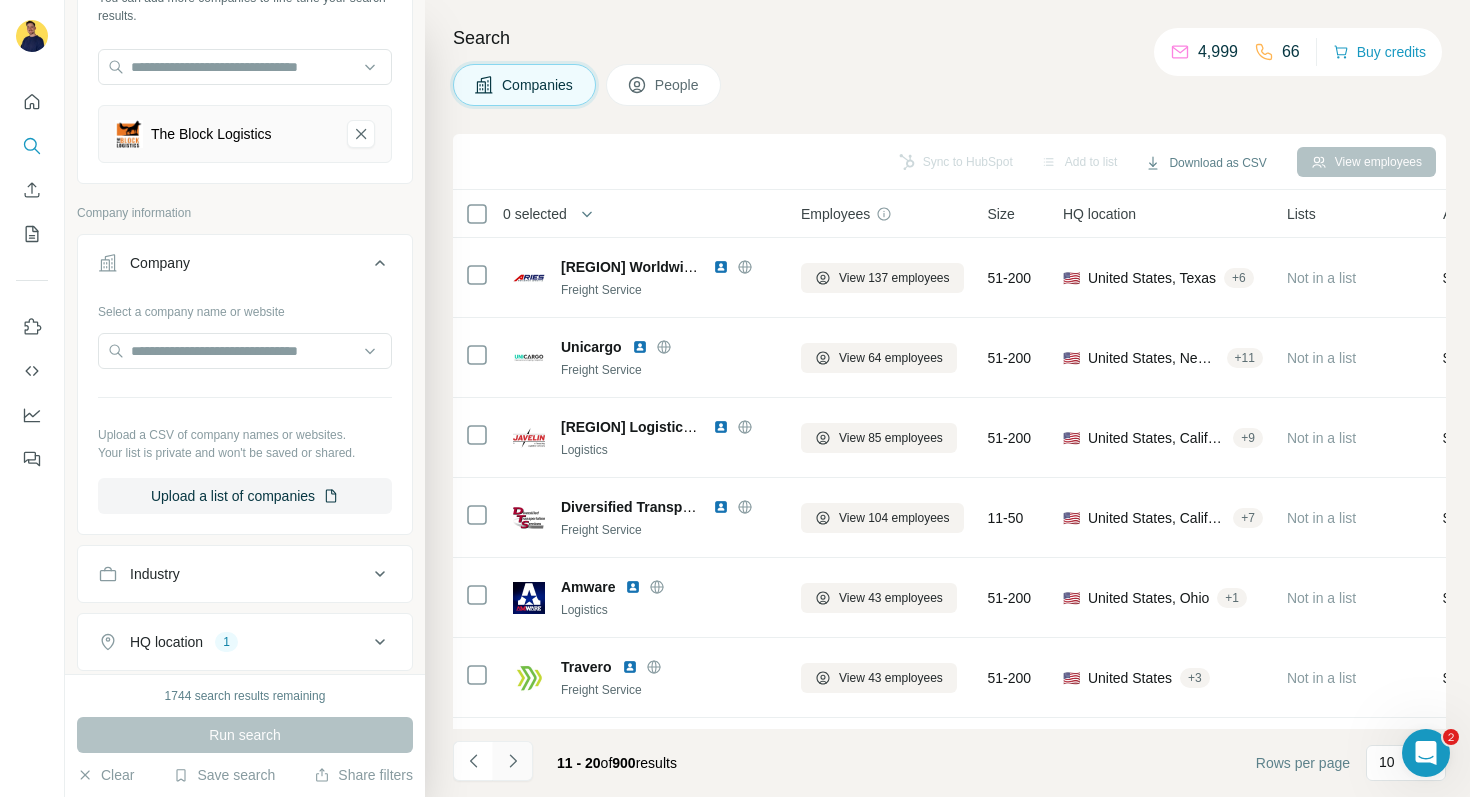 click 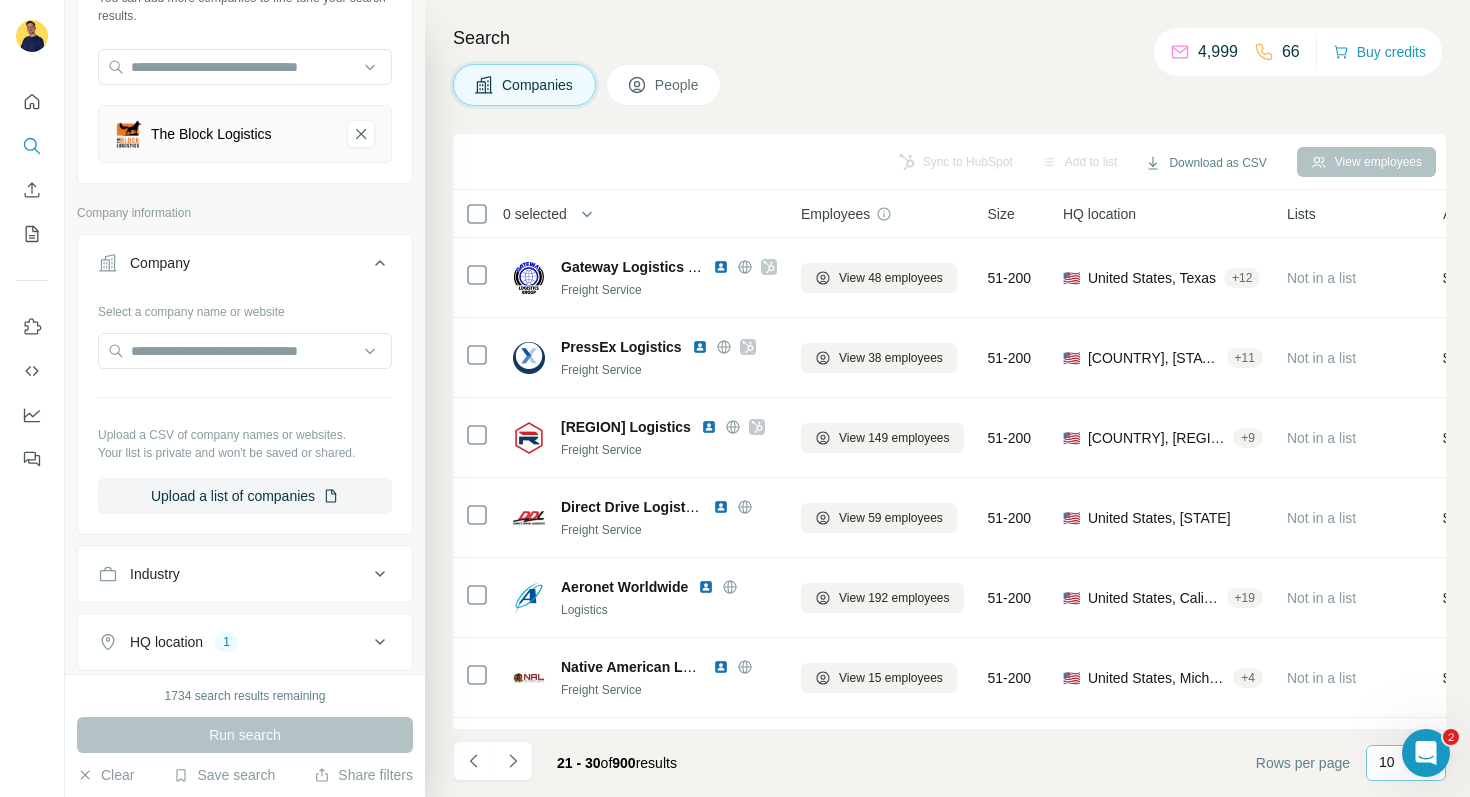 click on "10" at bounding box center (1406, 763) 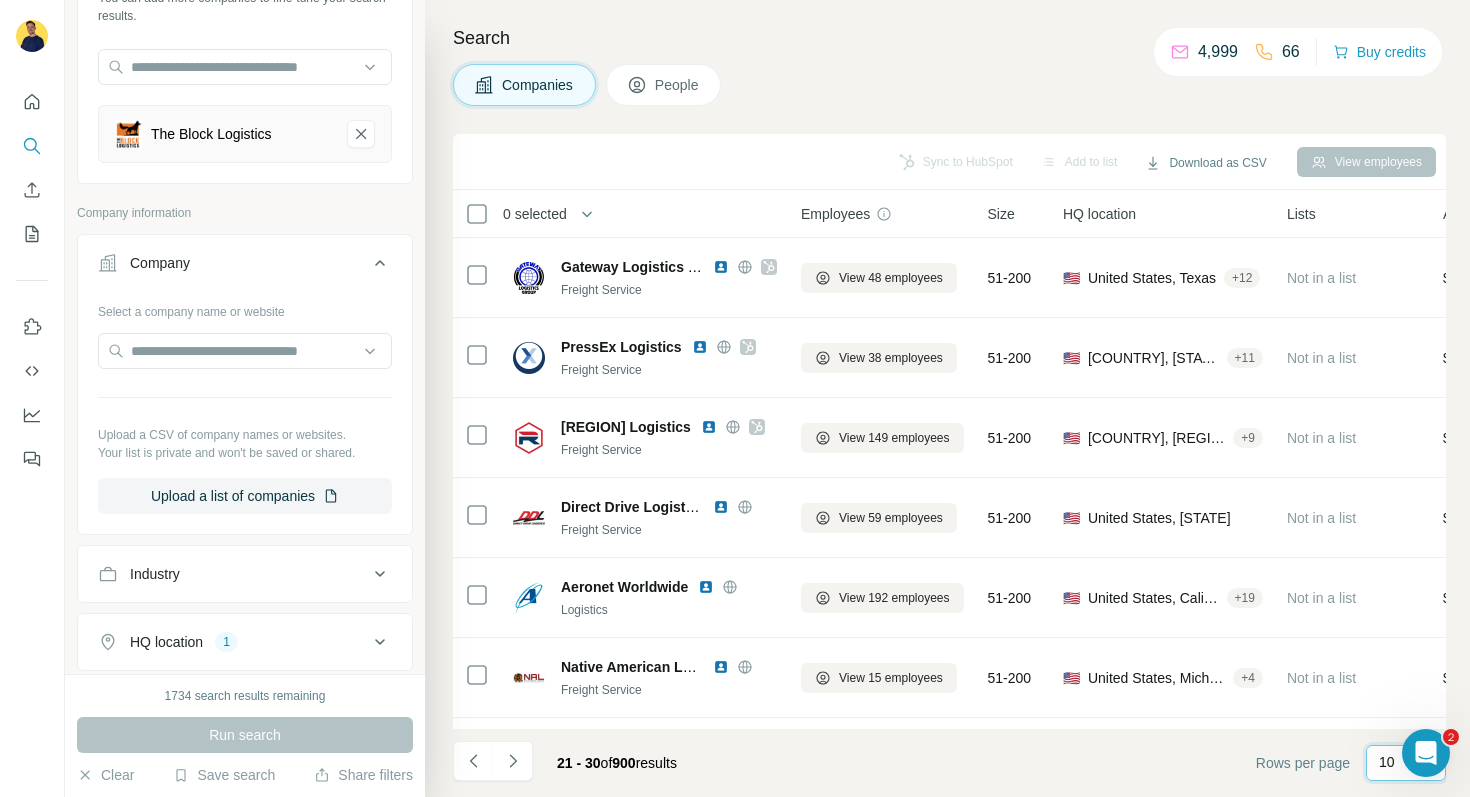 scroll, scrollTop: 0, scrollLeft: 0, axis: both 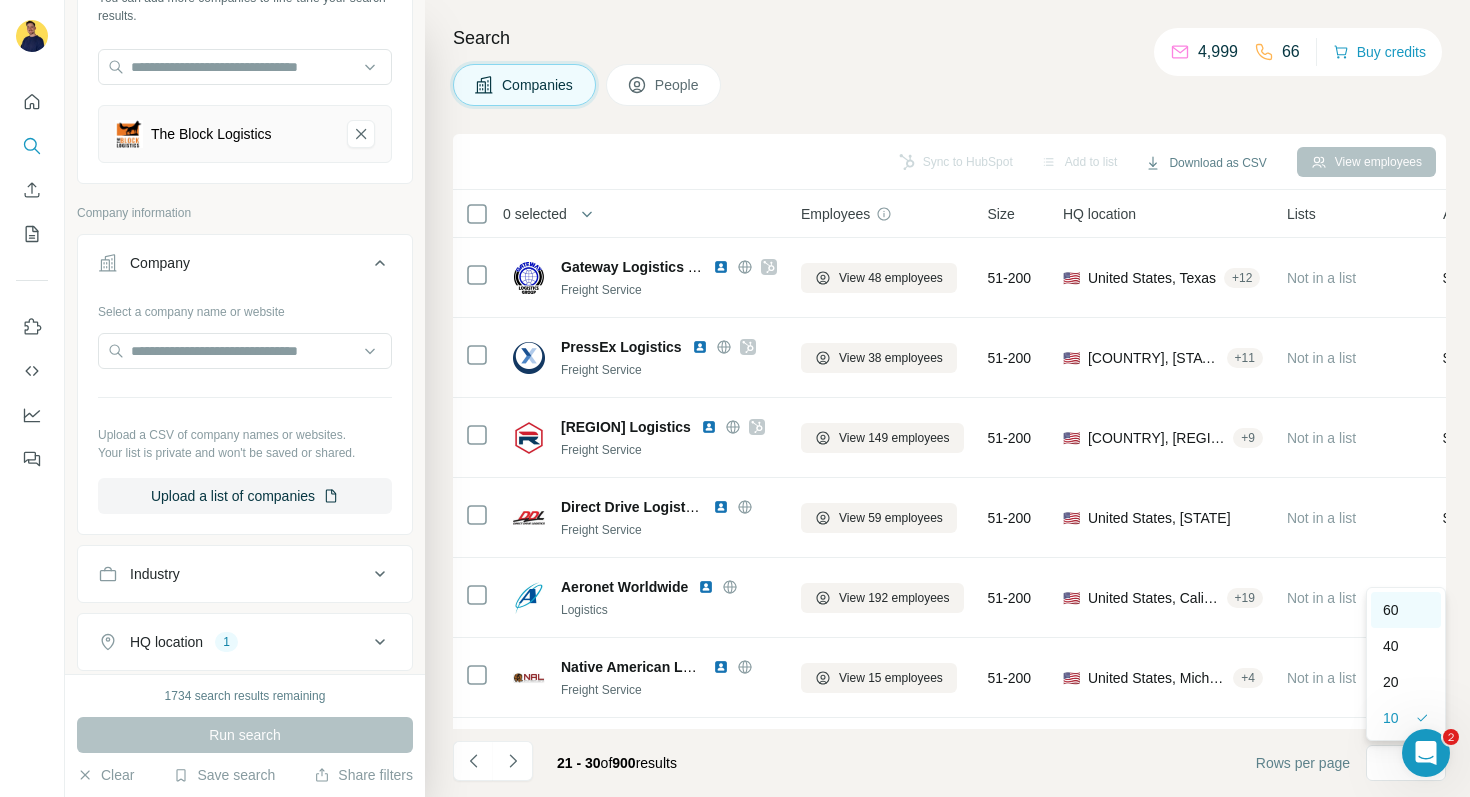 click on "60" at bounding box center [1391, 610] 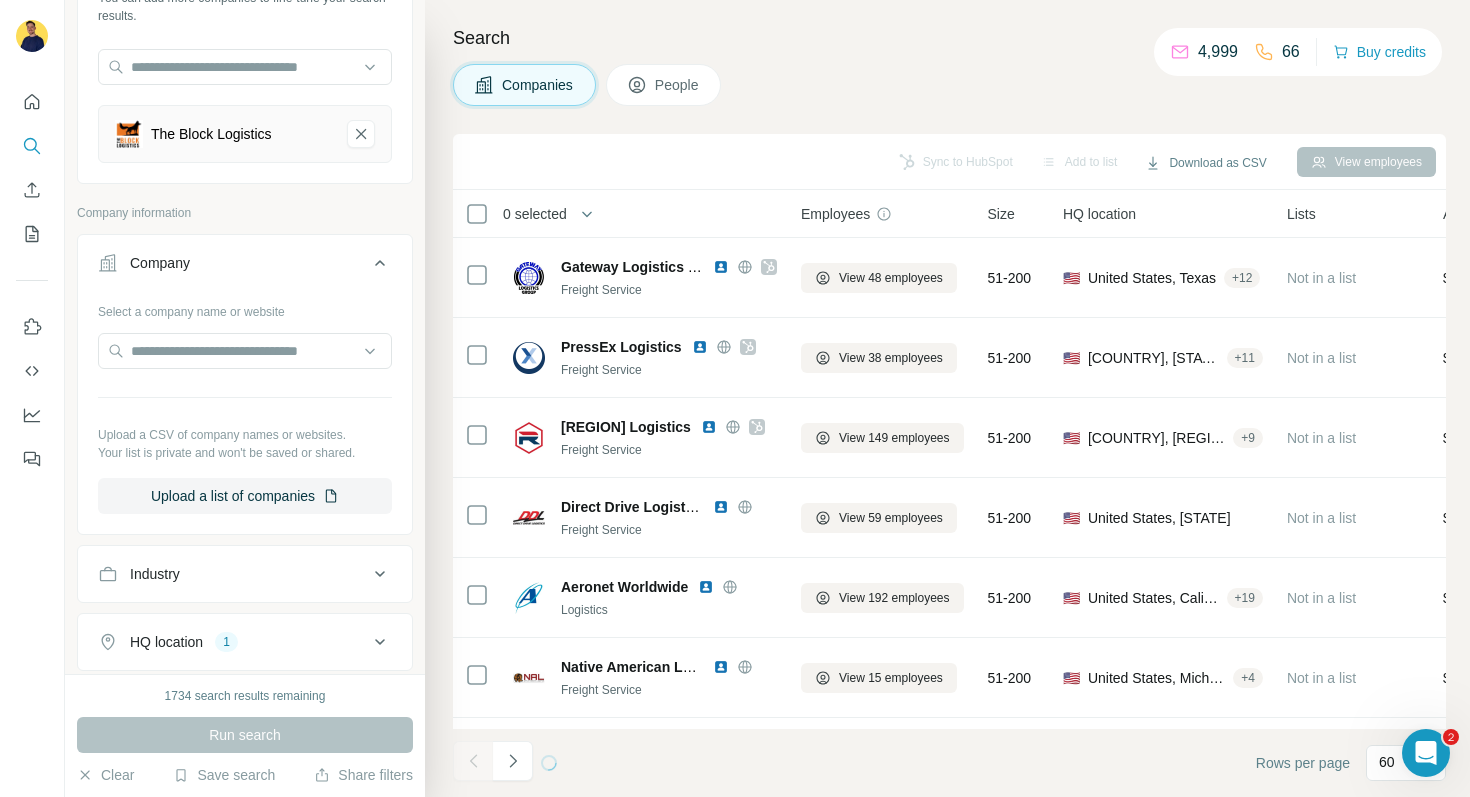 click on "Rows per page 60" at bounding box center [949, 763] 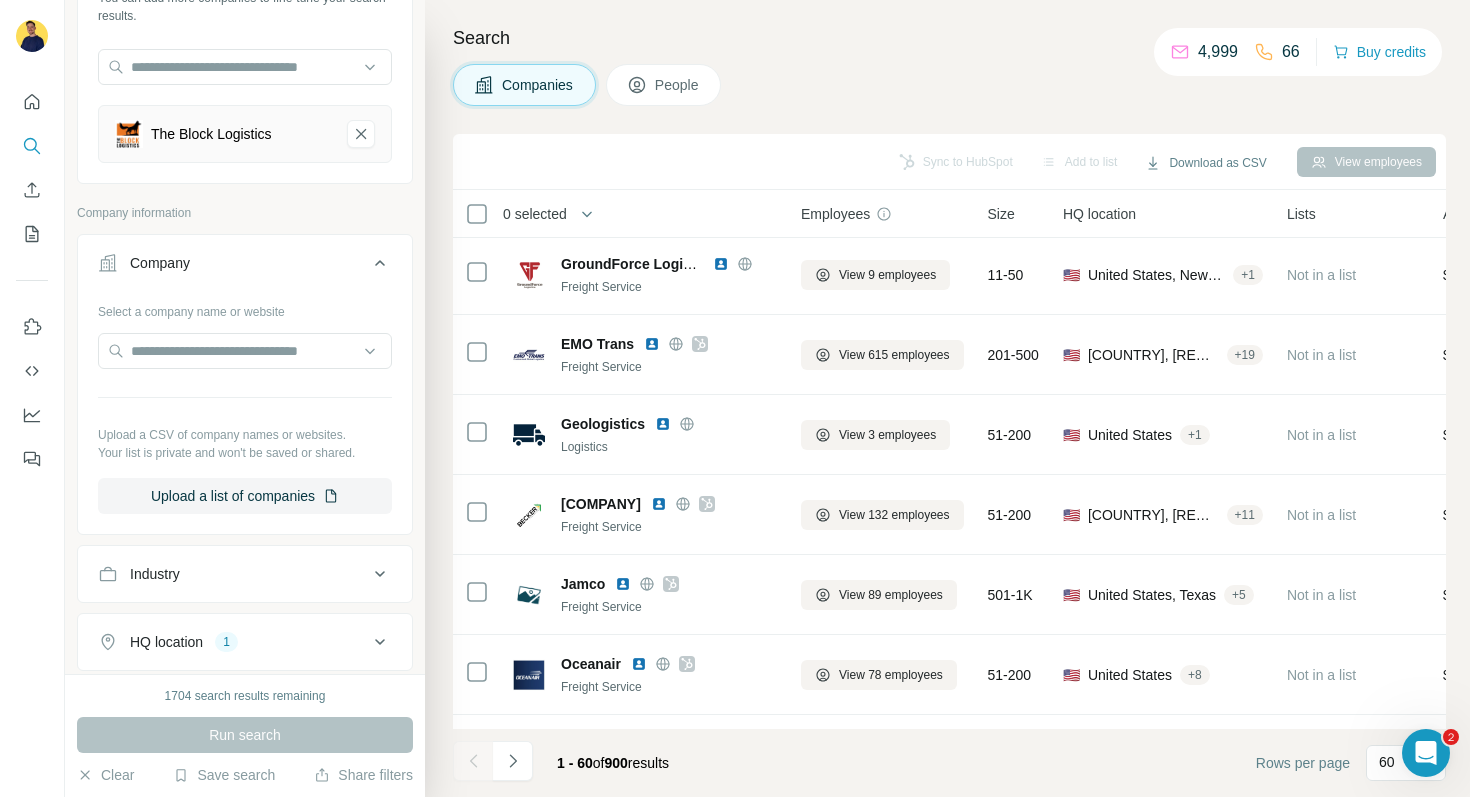 scroll, scrollTop: 2188, scrollLeft: 0, axis: vertical 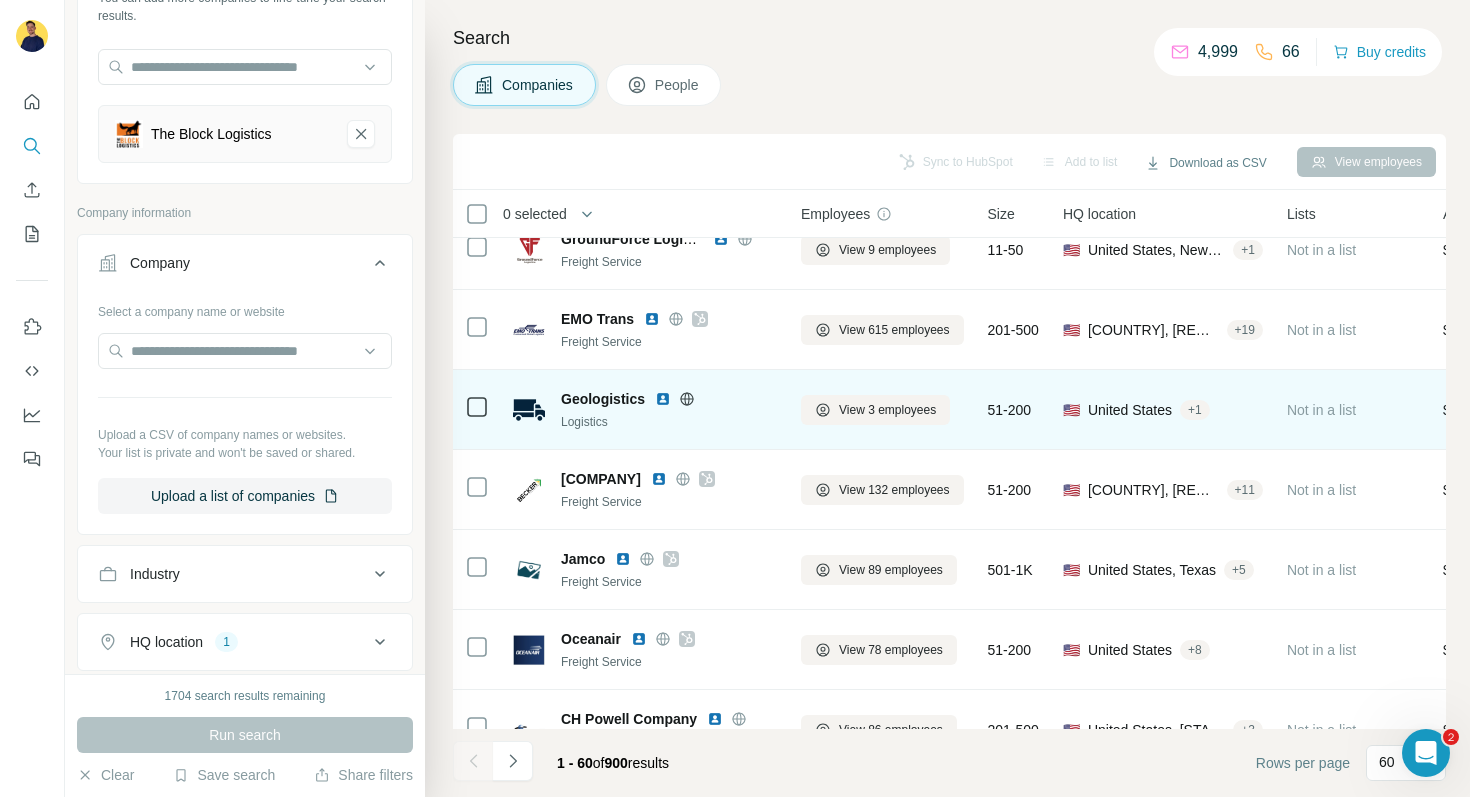 click 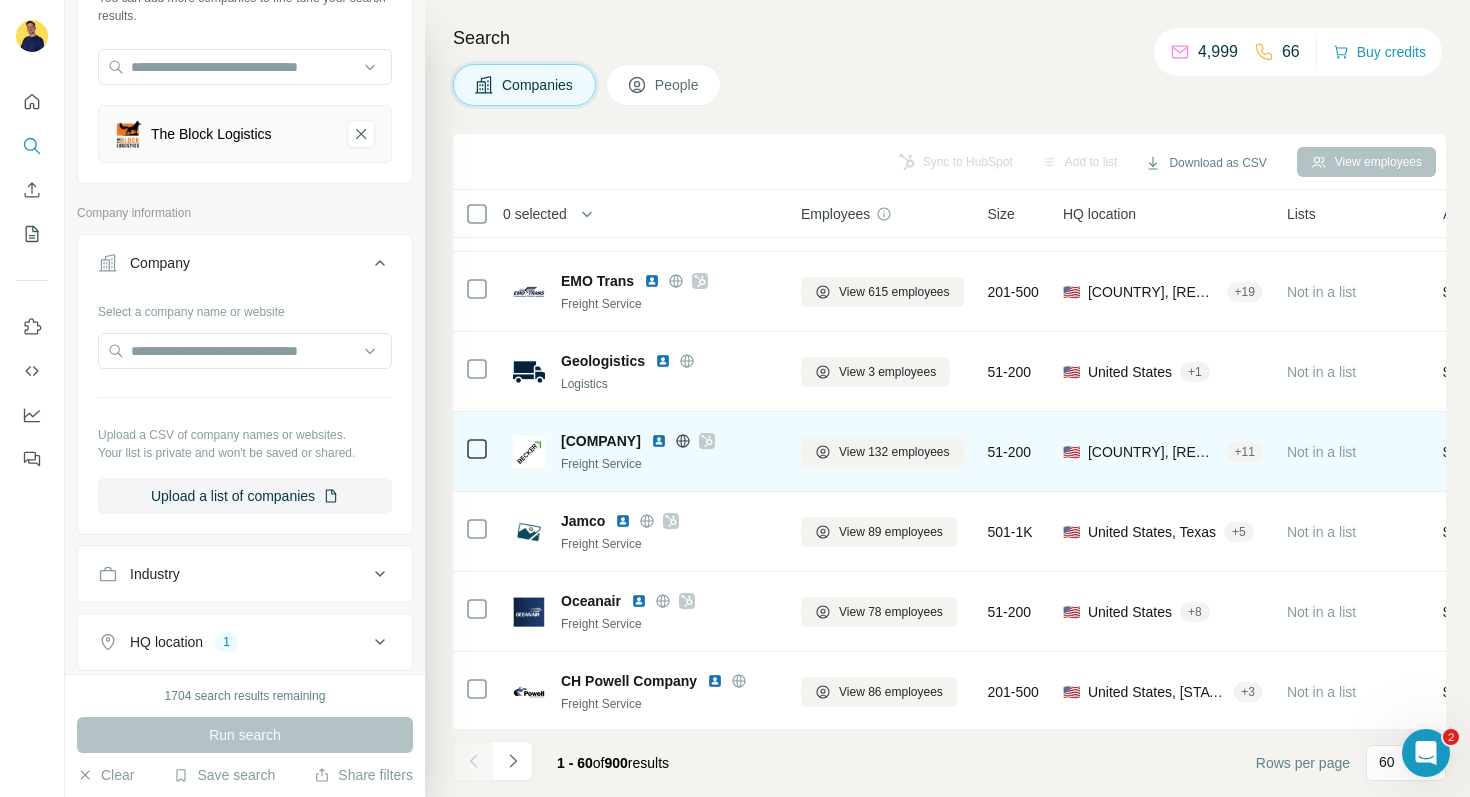 scroll, scrollTop: 2233, scrollLeft: 0, axis: vertical 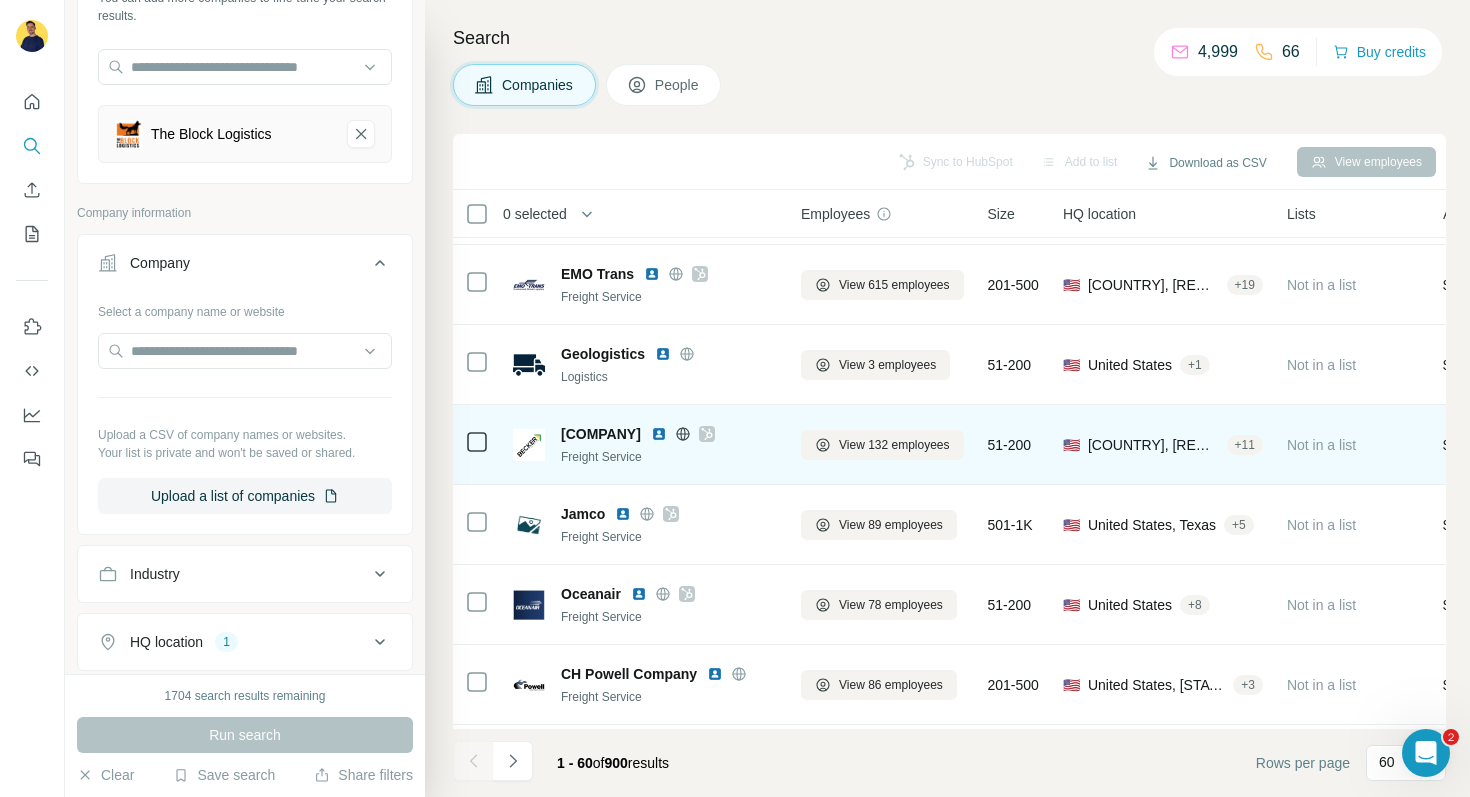 click 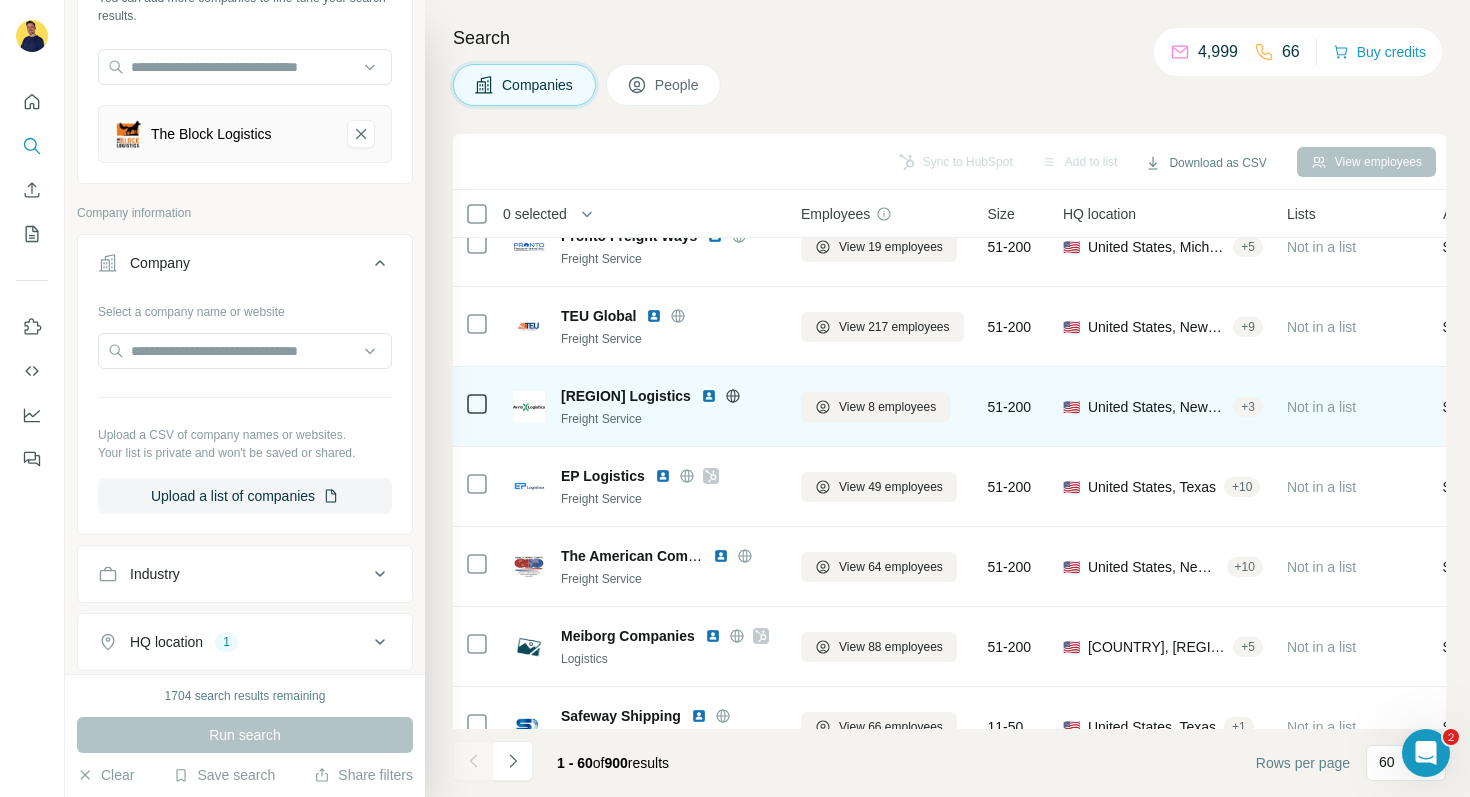 scroll, scrollTop: 3831, scrollLeft: 0, axis: vertical 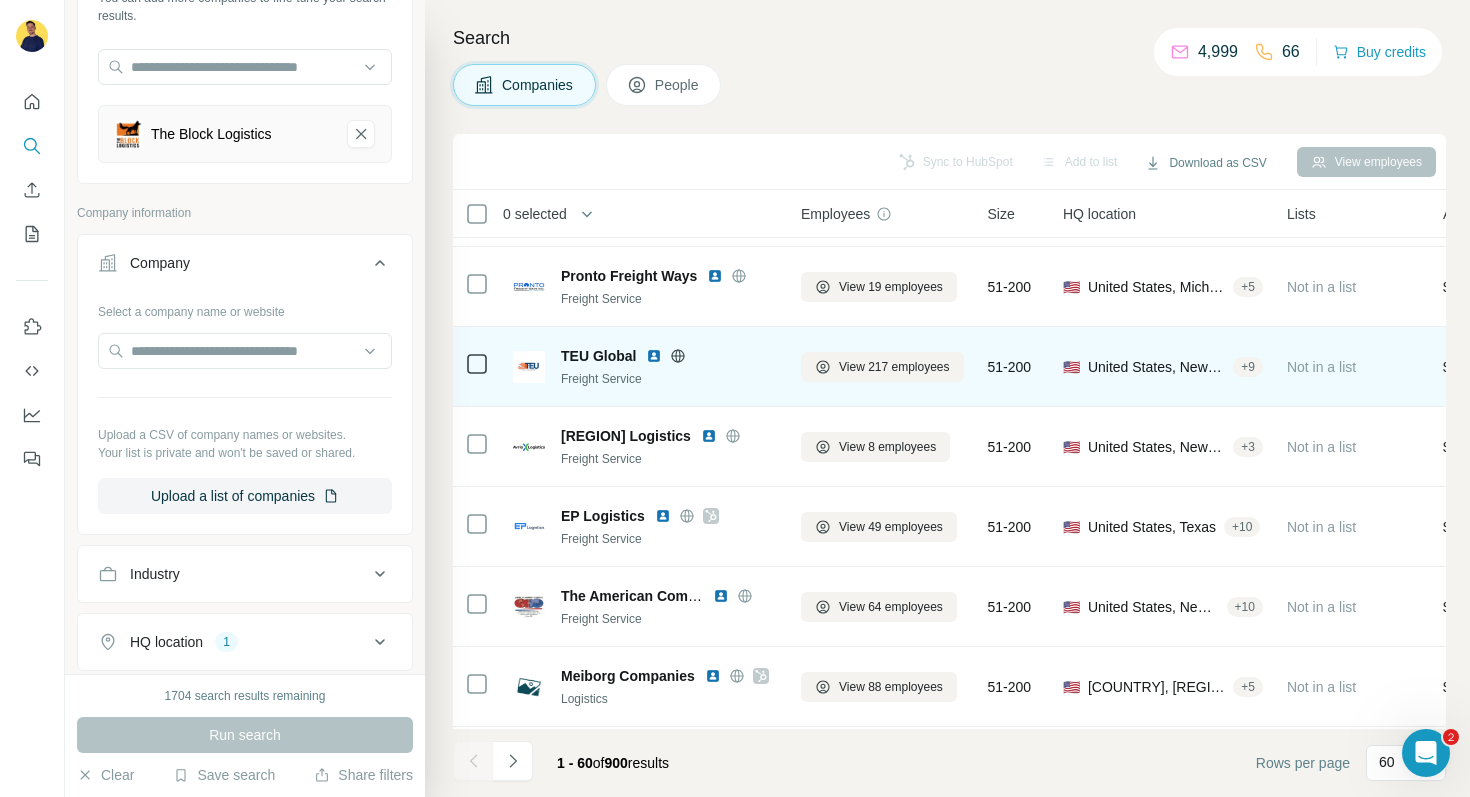click 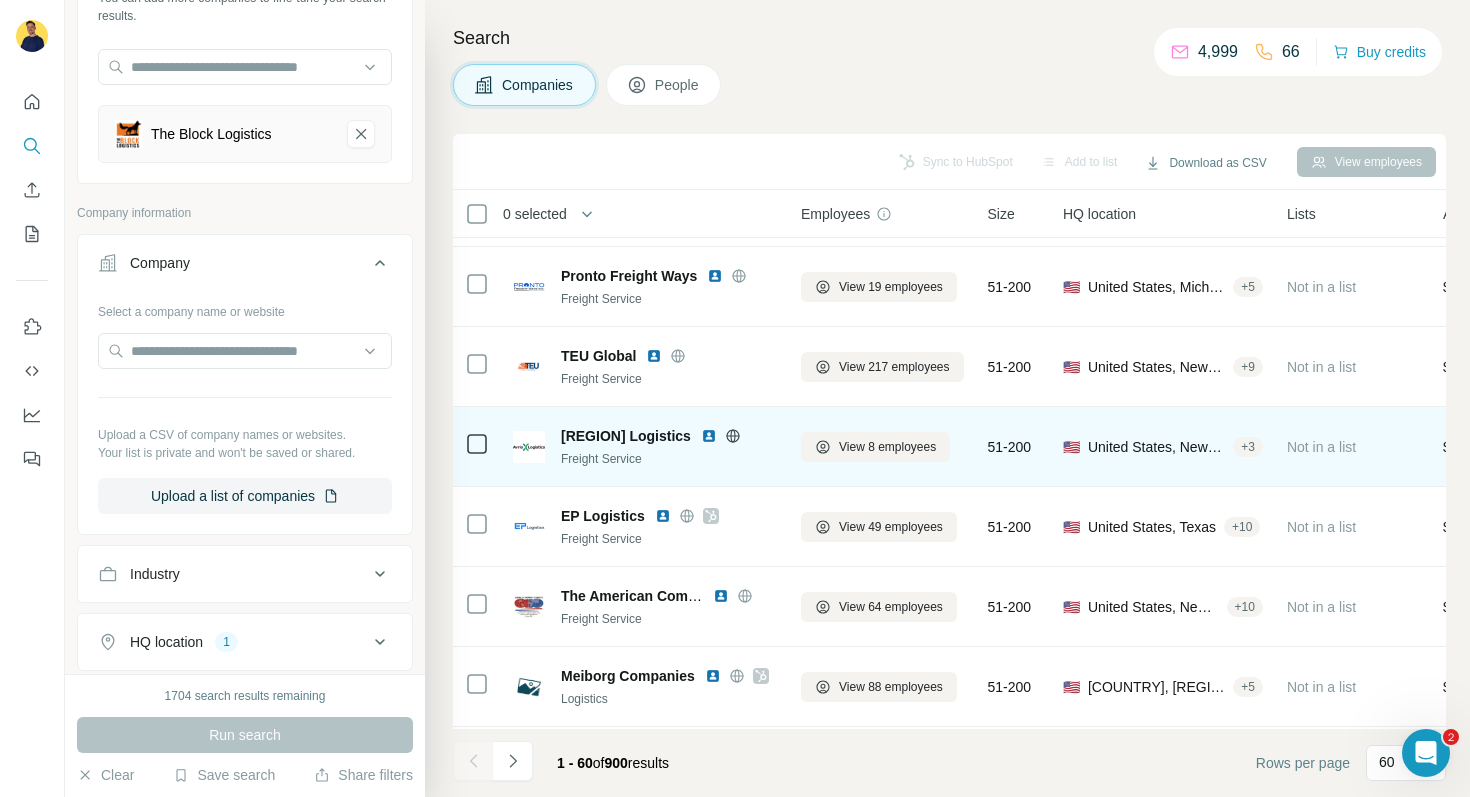 click at bounding box center [709, 436] 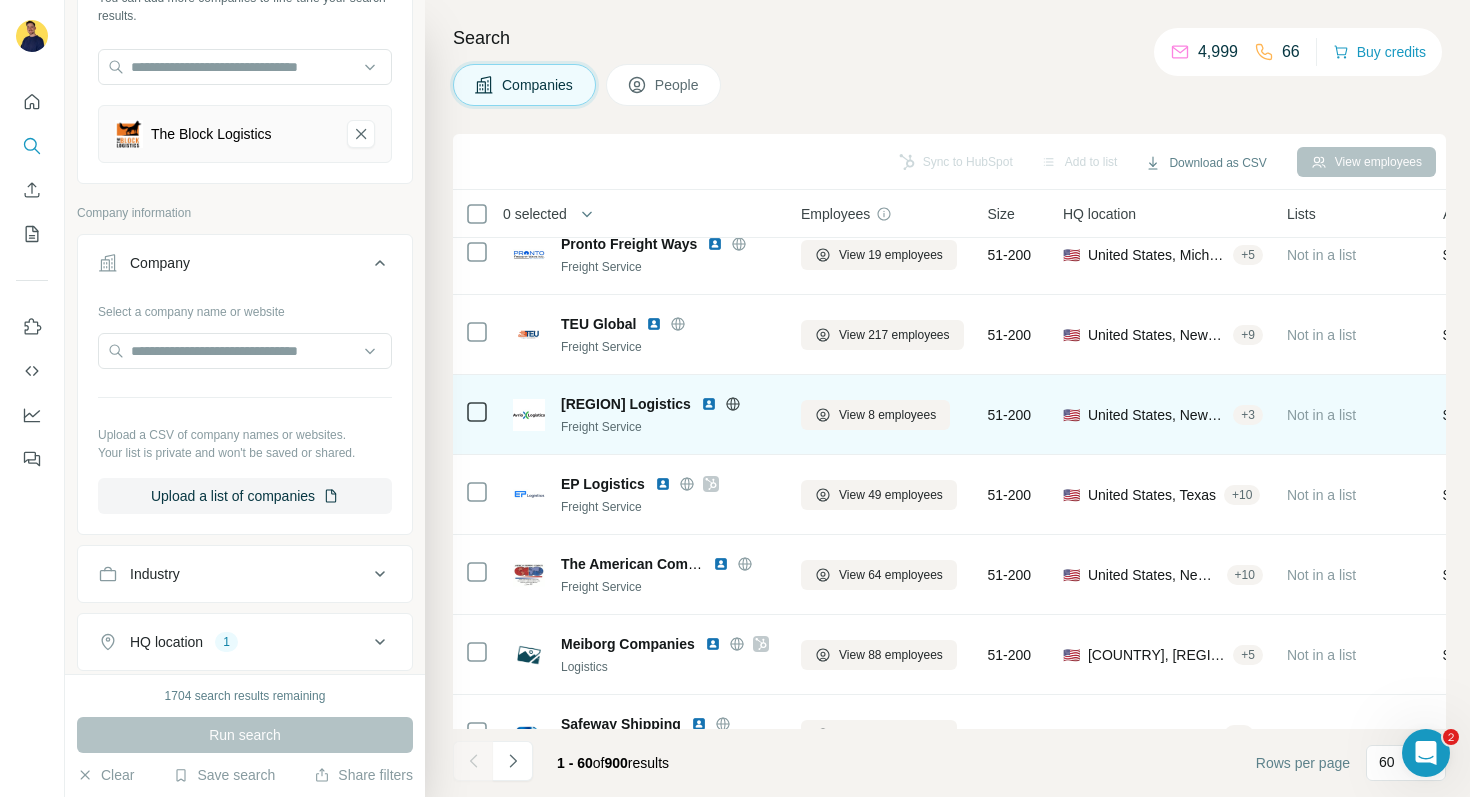scroll, scrollTop: 3872, scrollLeft: 0, axis: vertical 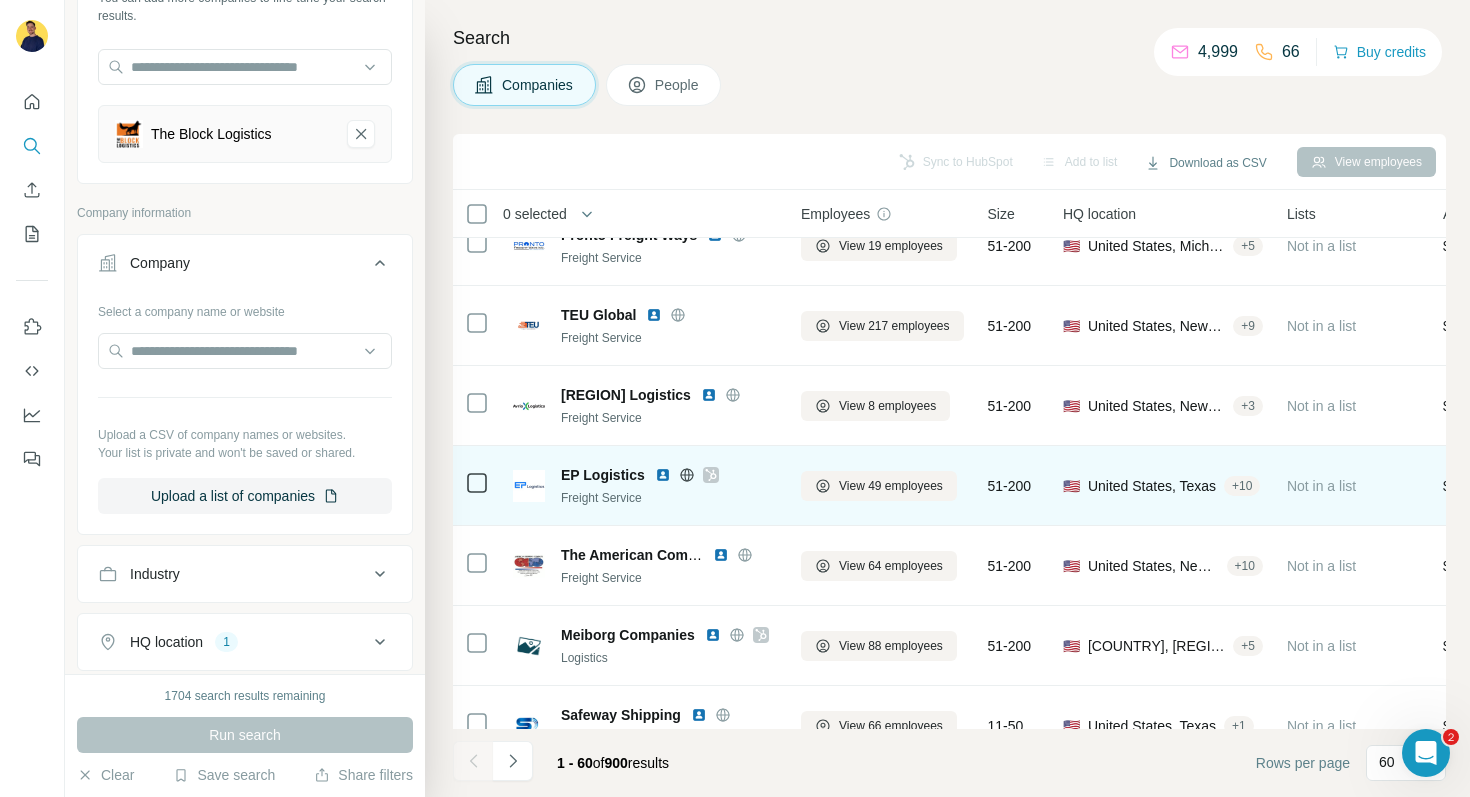 click 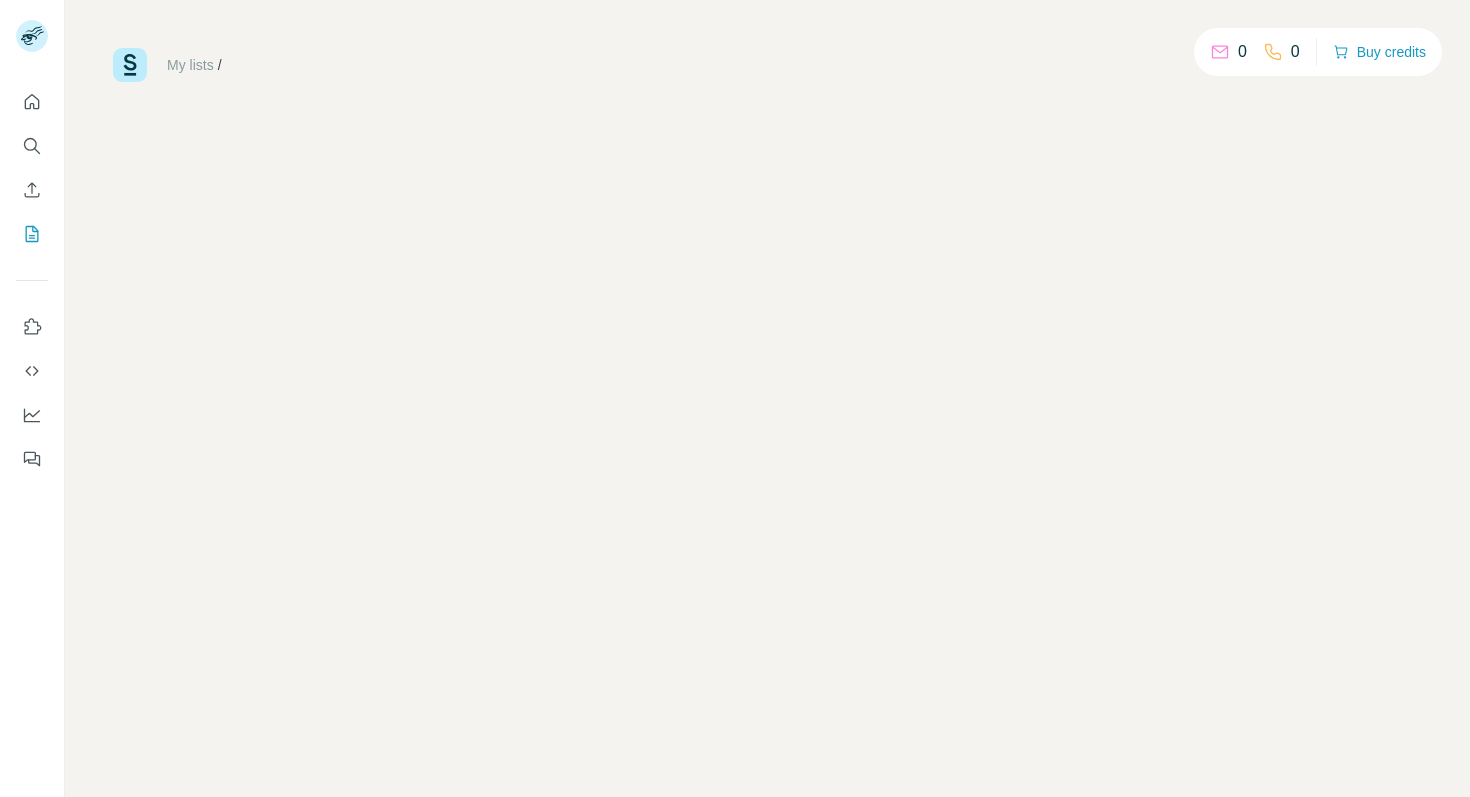 scroll, scrollTop: 0, scrollLeft: 0, axis: both 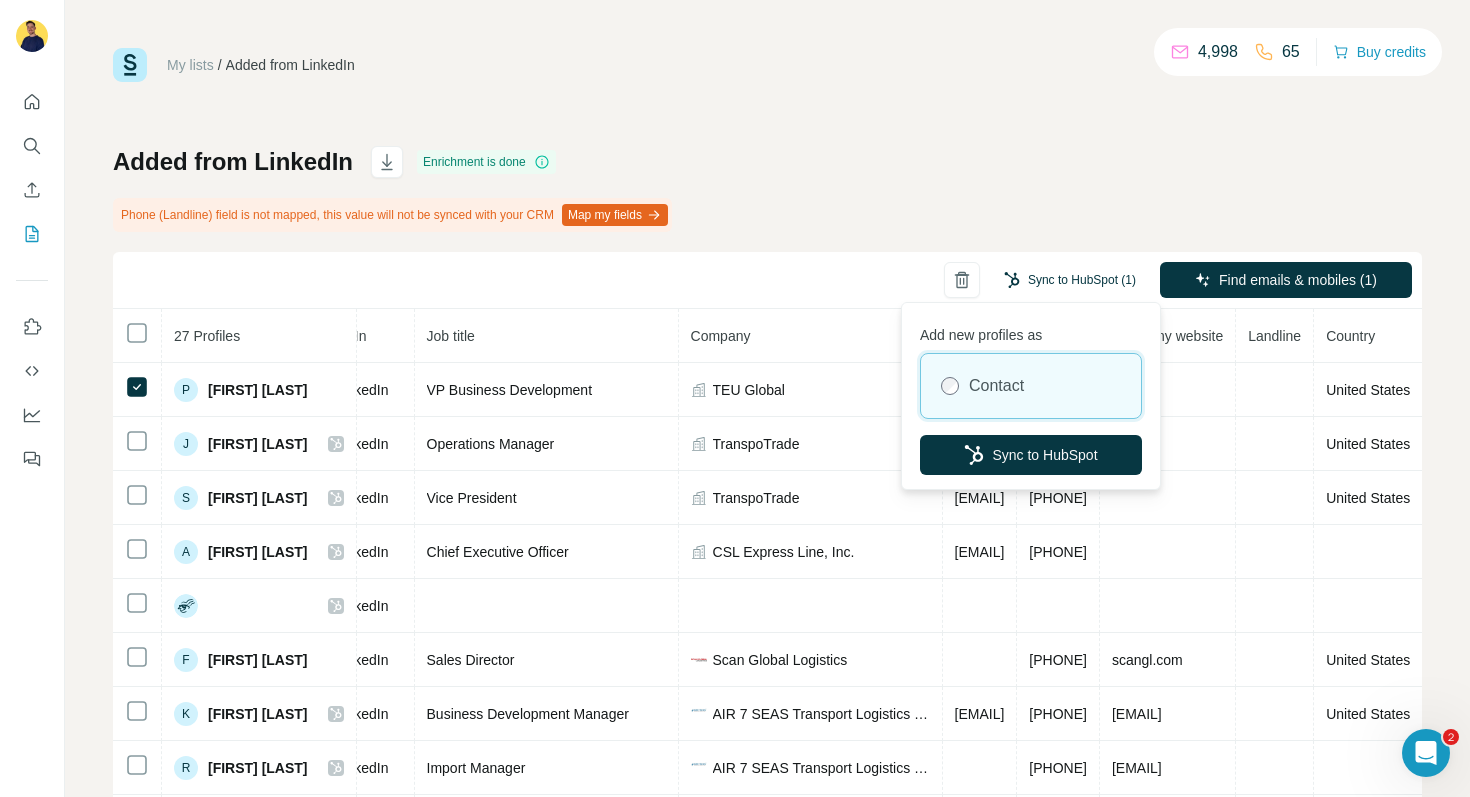 click on "Sync to HubSpot (1)" at bounding box center (1070, 280) 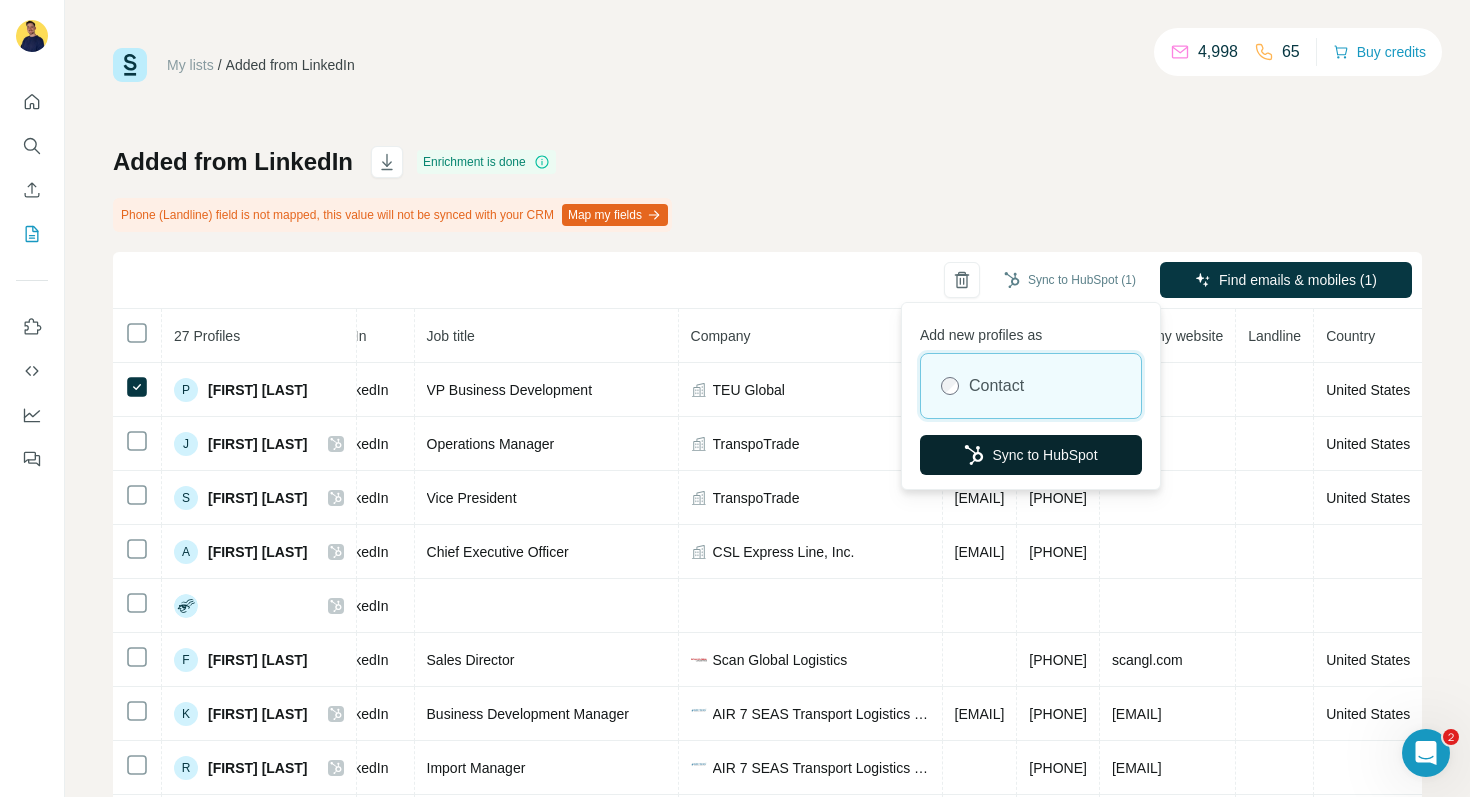click on "Sync to HubSpot" at bounding box center [1031, 455] 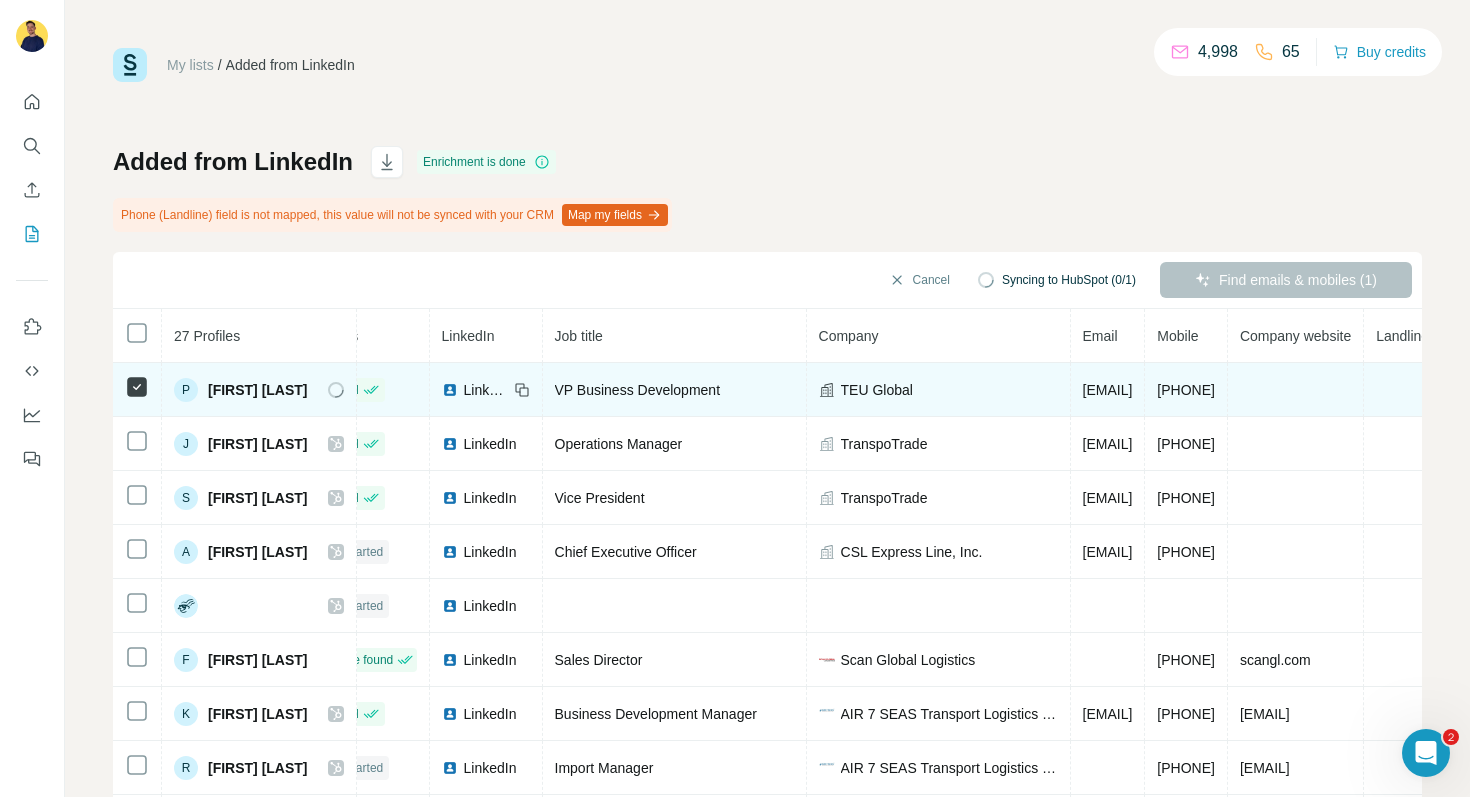 scroll, scrollTop: 0, scrollLeft: 0, axis: both 